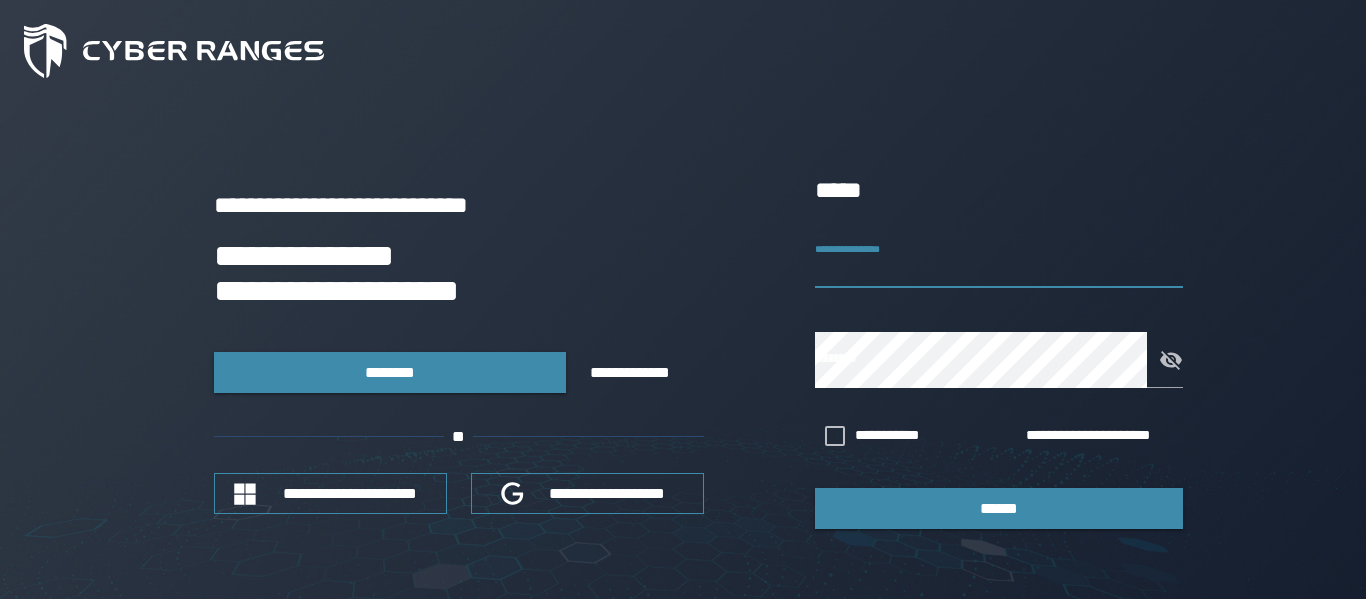 scroll, scrollTop: 0, scrollLeft: 0, axis: both 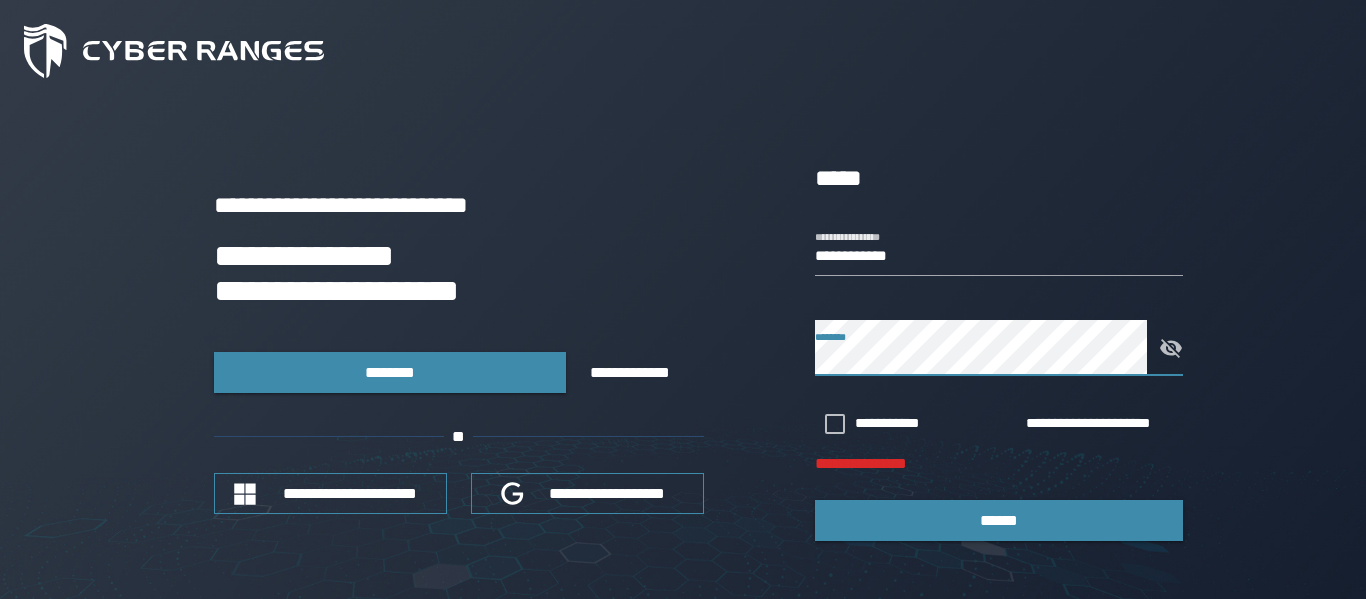 click at bounding box center [1165, 348] 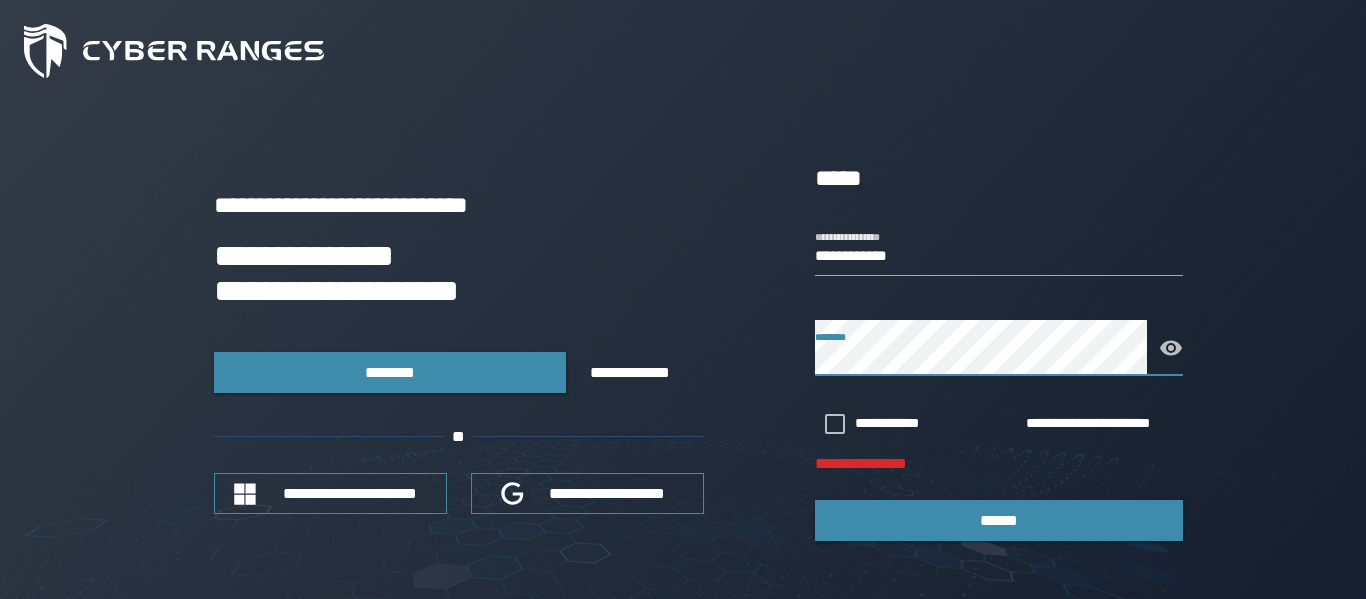 click 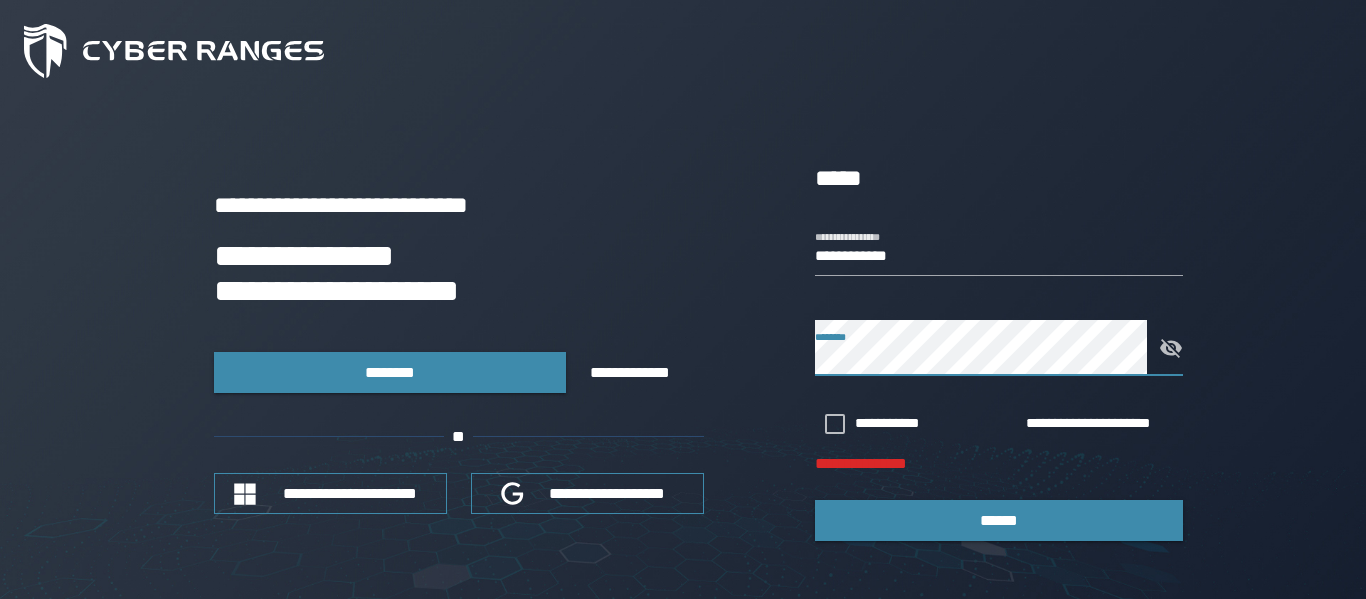 click at bounding box center (1165, 348) 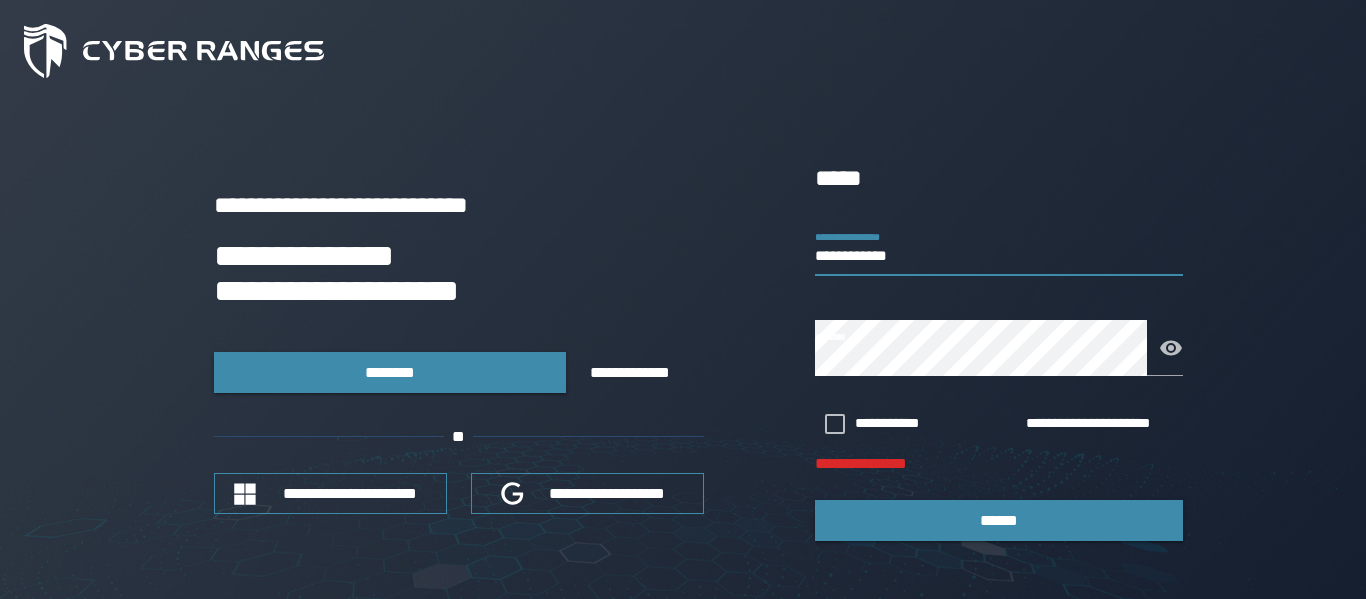 click on "**********" at bounding box center [999, 248] 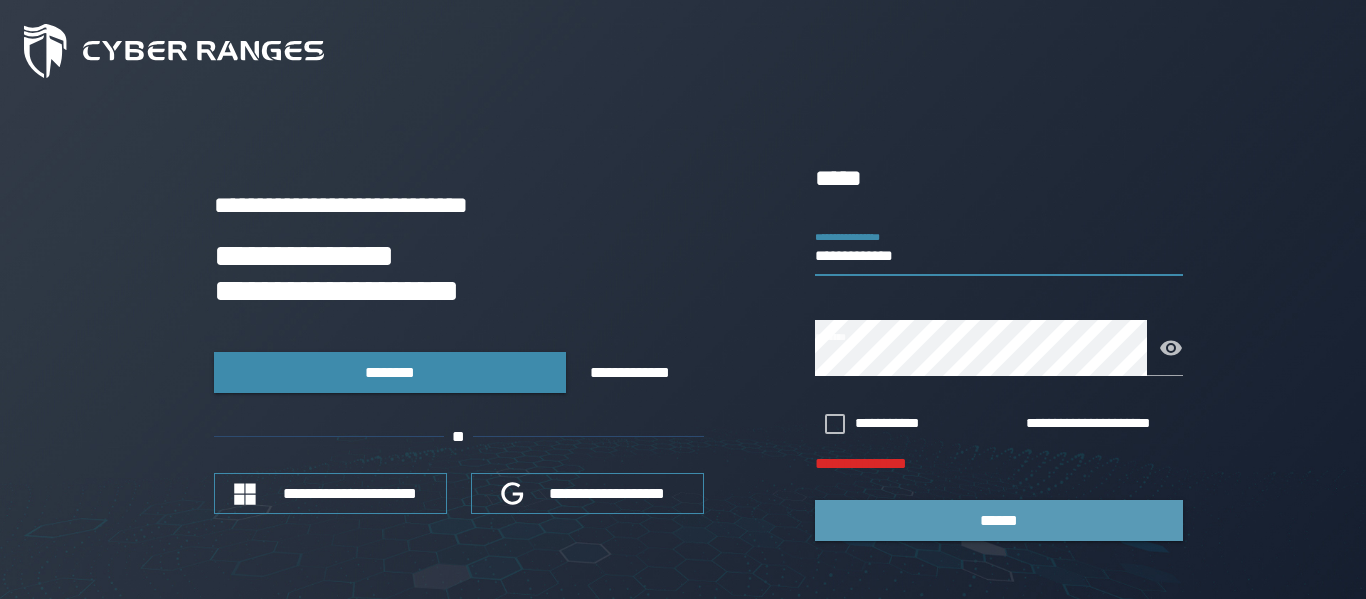type on "**********" 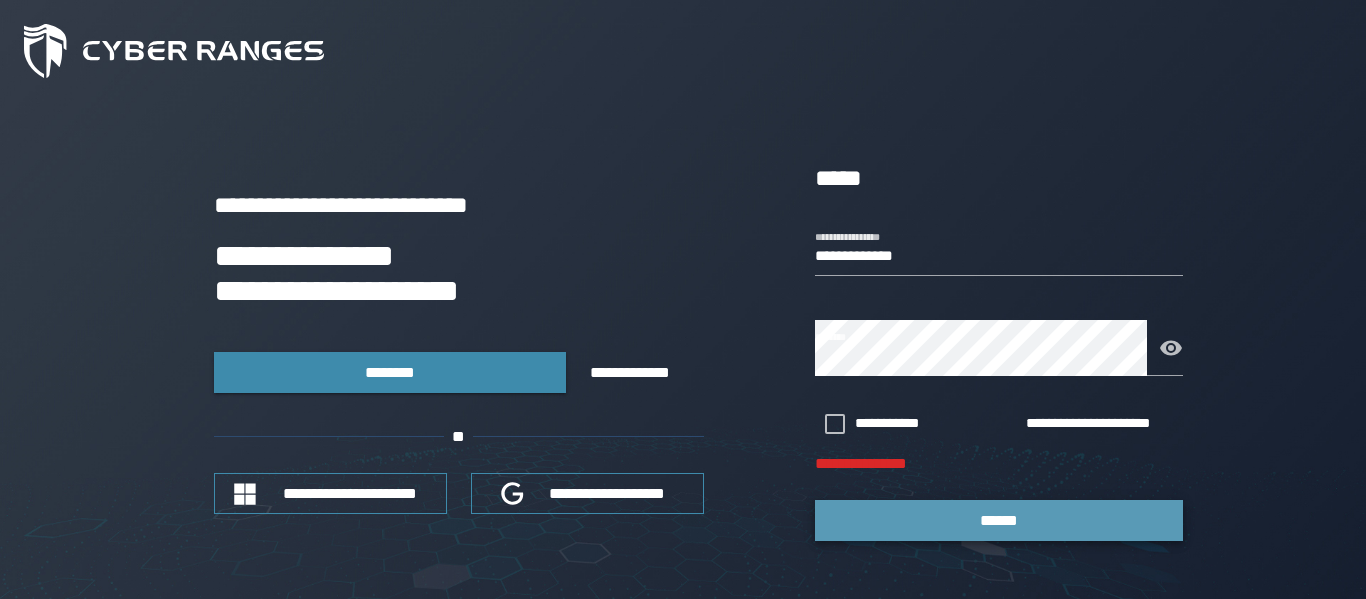 click on "******" at bounding box center [999, 520] 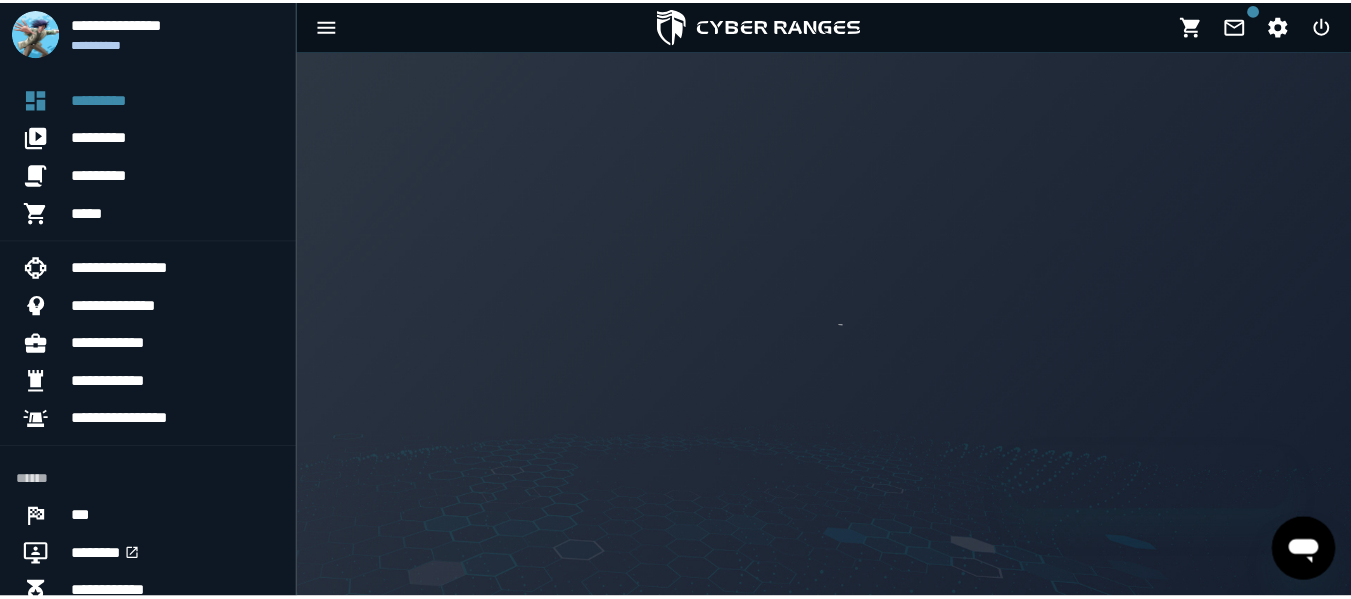 scroll, scrollTop: 0, scrollLeft: 0, axis: both 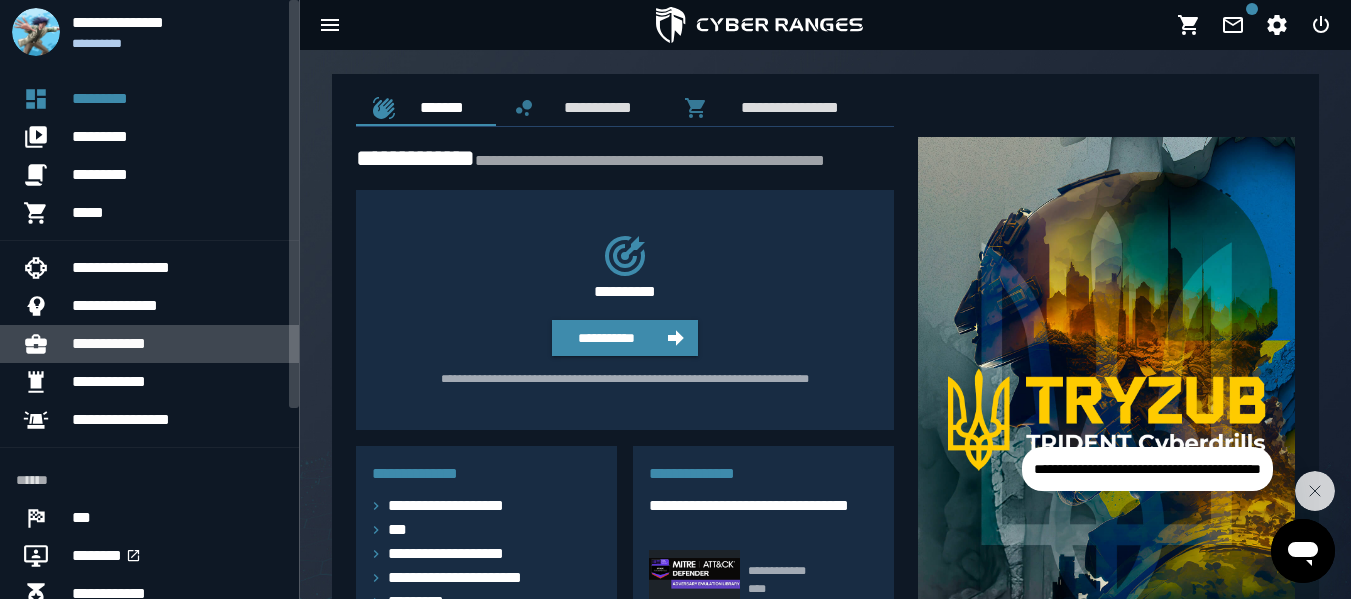 click on "**********" at bounding box center [177, 344] 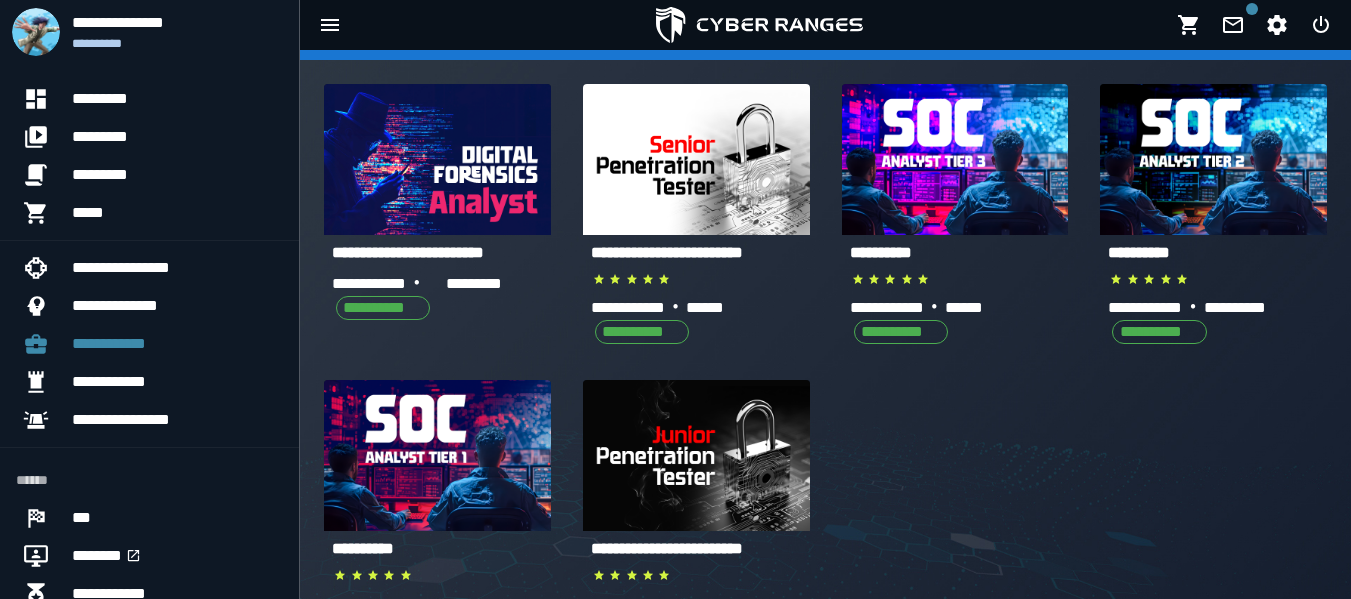 scroll, scrollTop: 85, scrollLeft: 0, axis: vertical 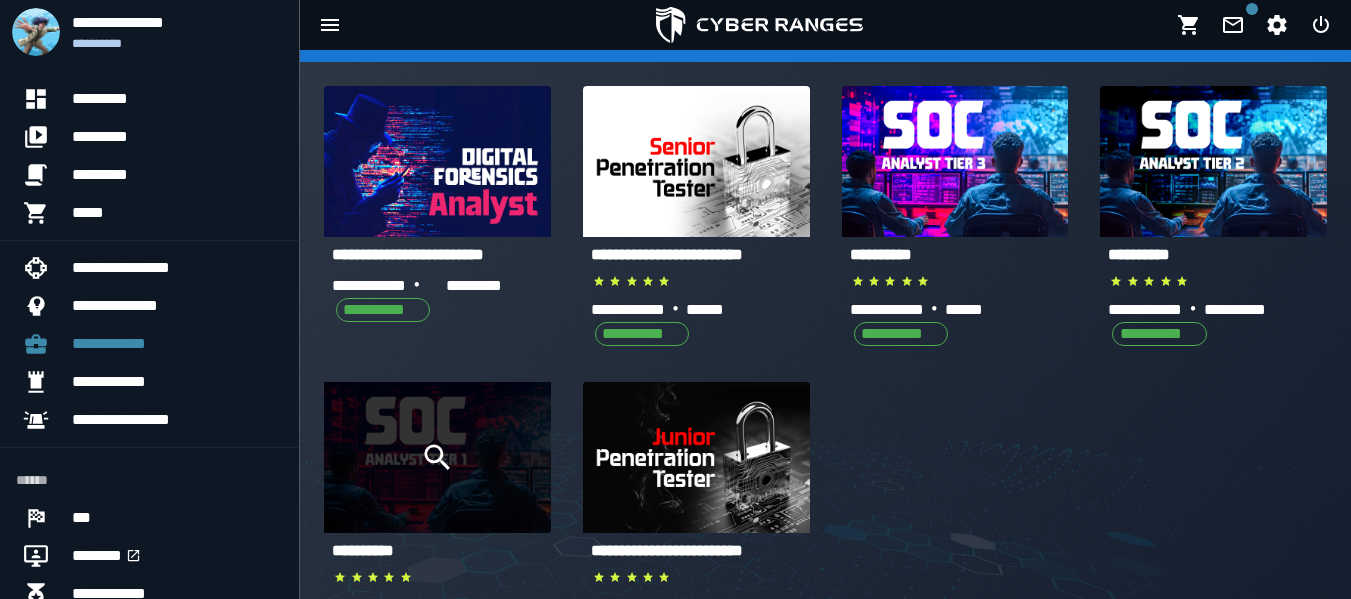 click 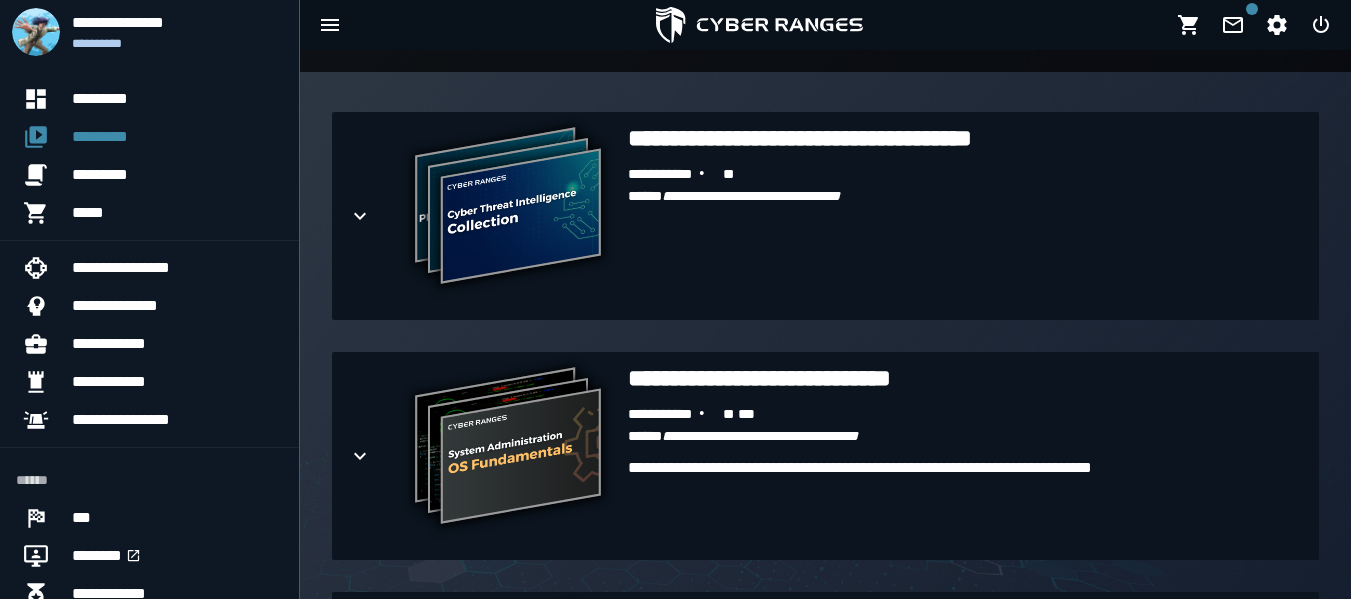 scroll, scrollTop: 462, scrollLeft: 0, axis: vertical 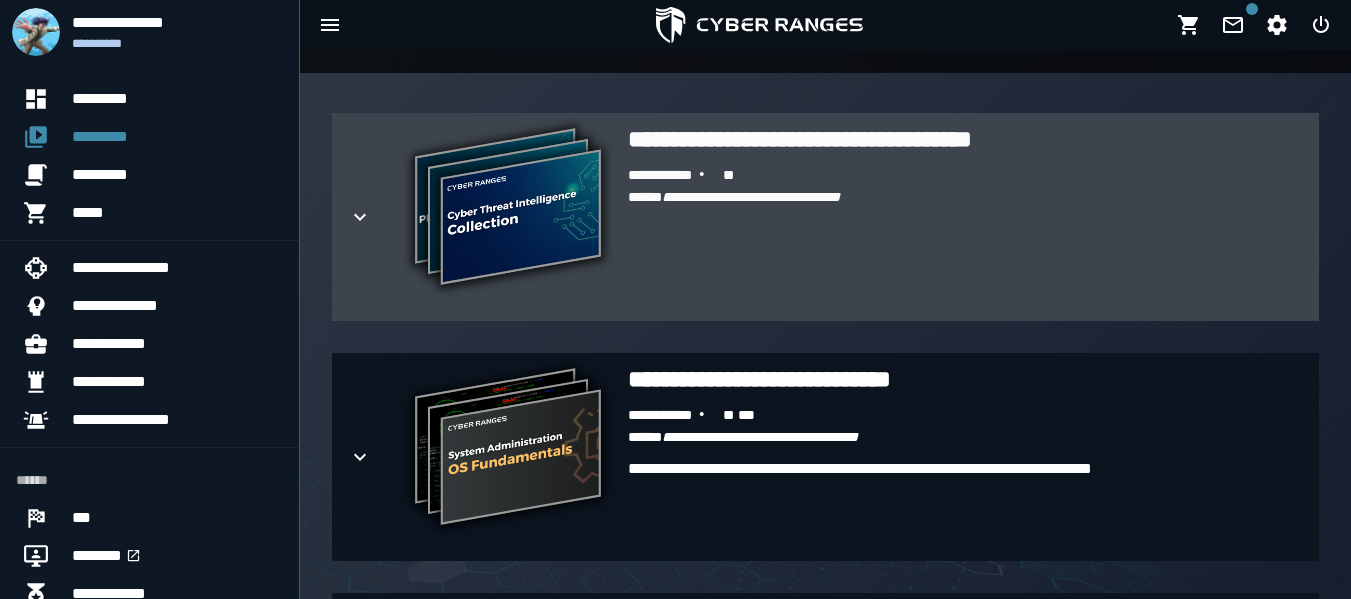 click on "**********" at bounding box center (508, 209) 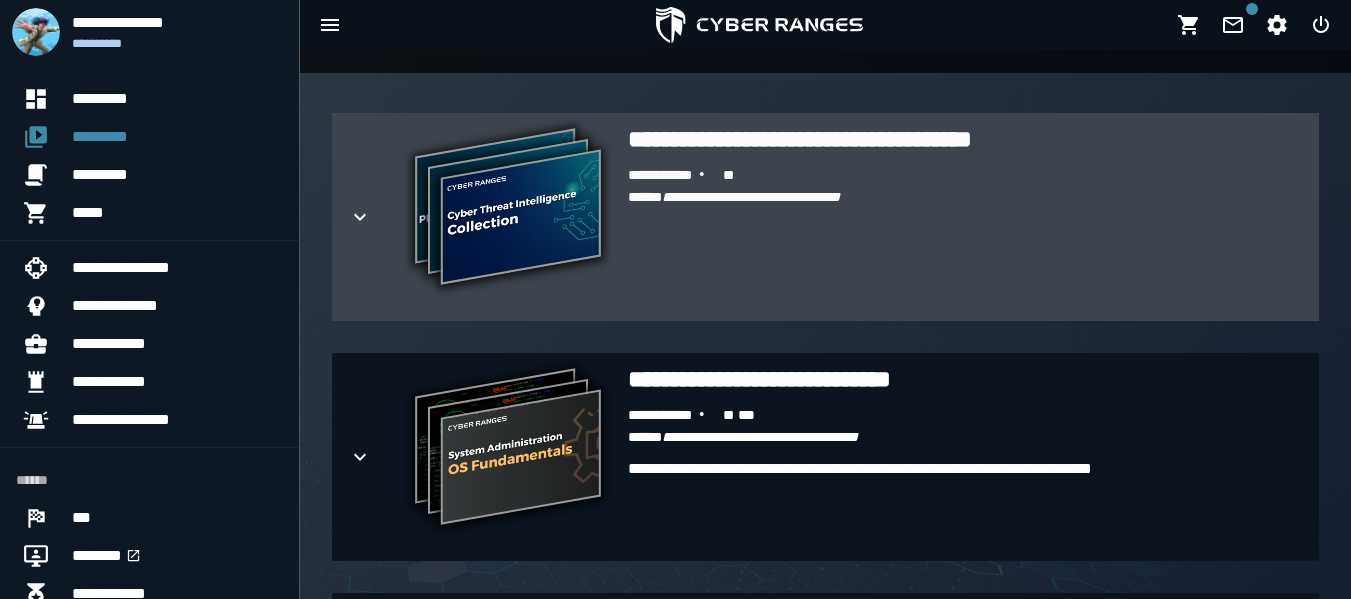 click on "**********" at bounding box center (516, 217) 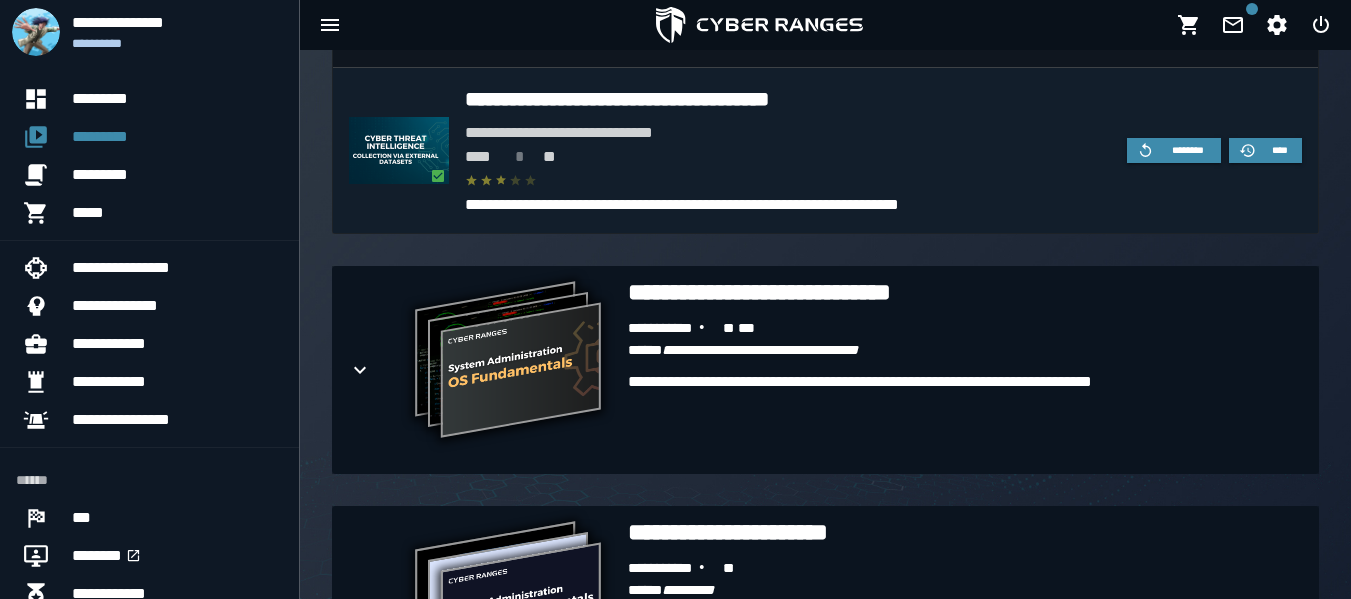 scroll, scrollTop: 1431, scrollLeft: 0, axis: vertical 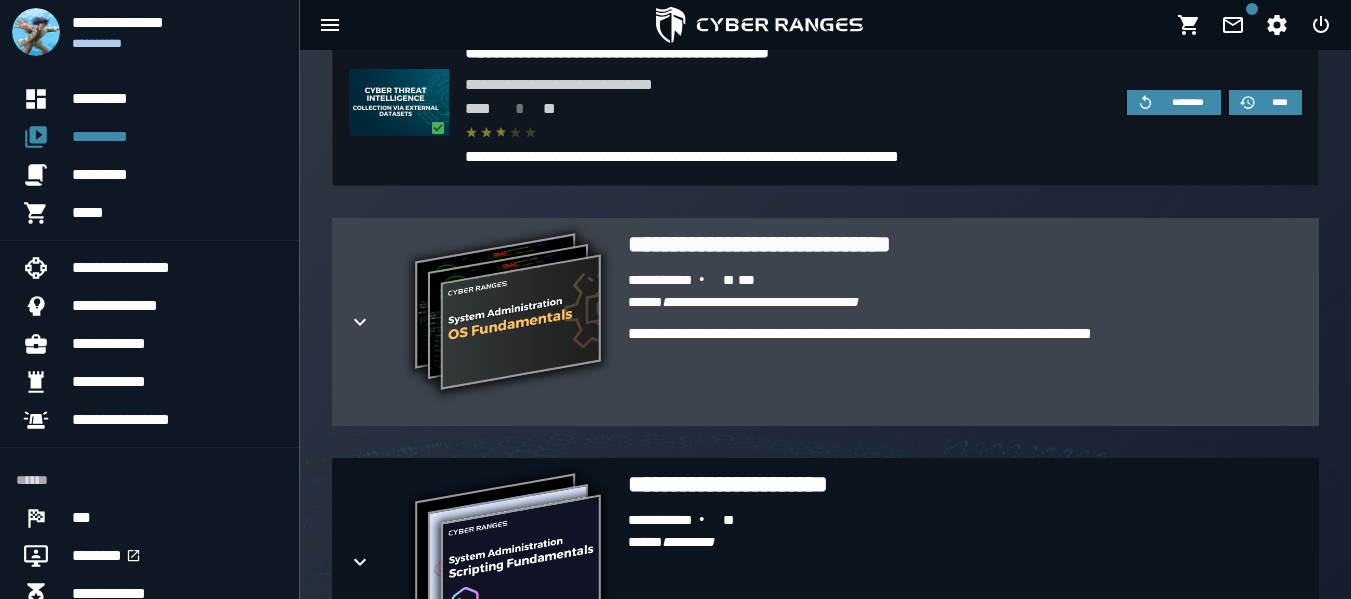 click on "**********" at bounding box center [965, 370] 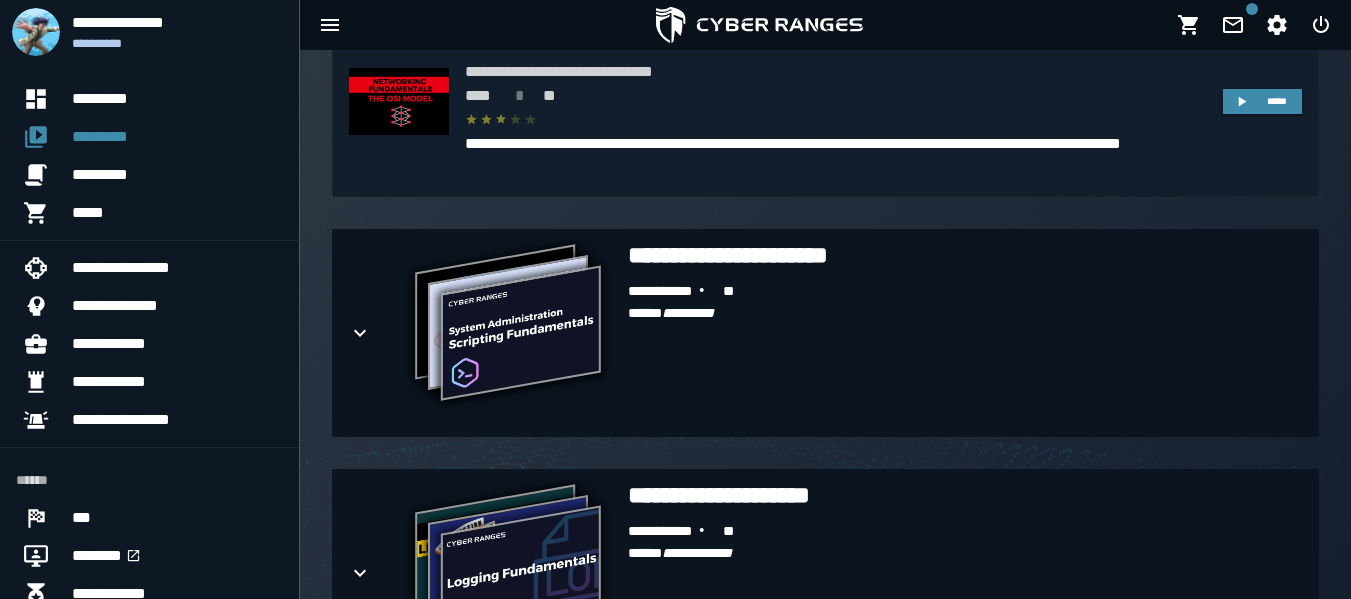 scroll, scrollTop: 2519, scrollLeft: 0, axis: vertical 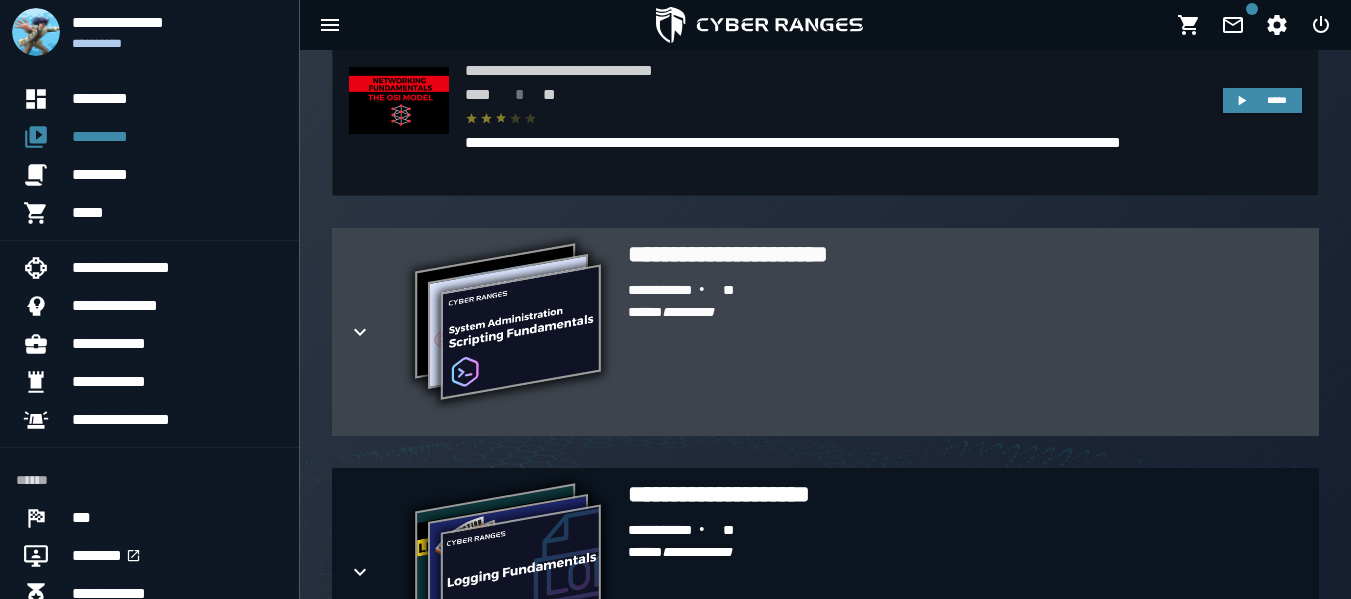 click on "**********" at bounding box center (965, 350) 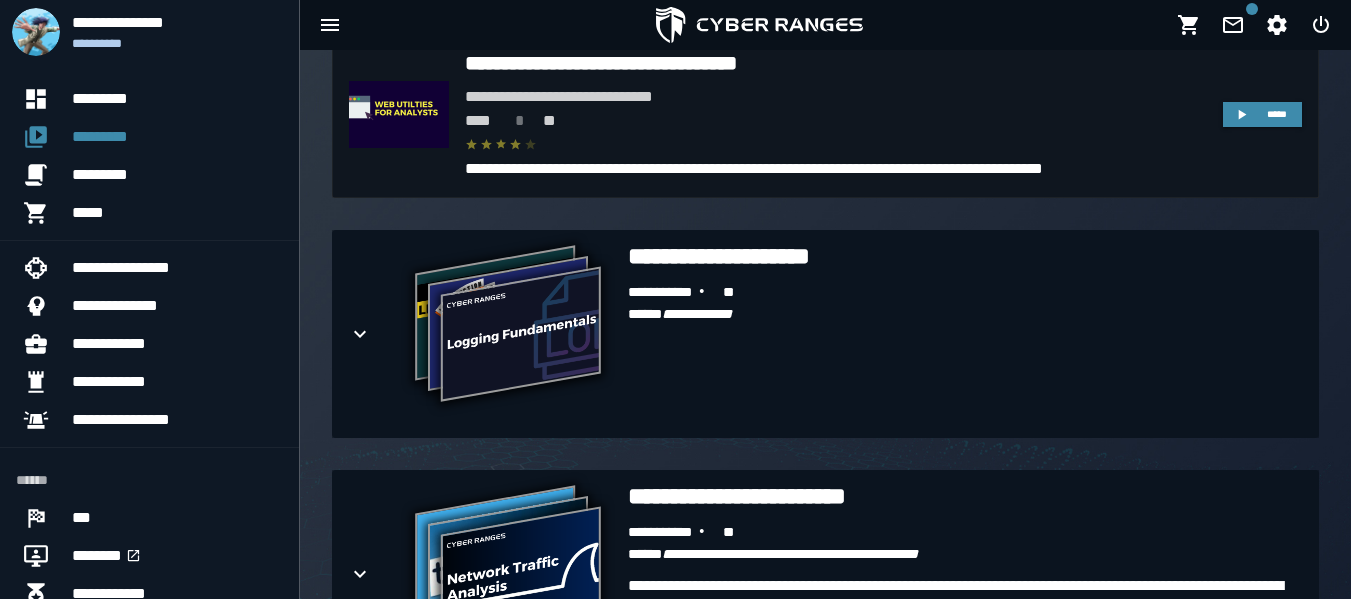 scroll, scrollTop: 3640, scrollLeft: 0, axis: vertical 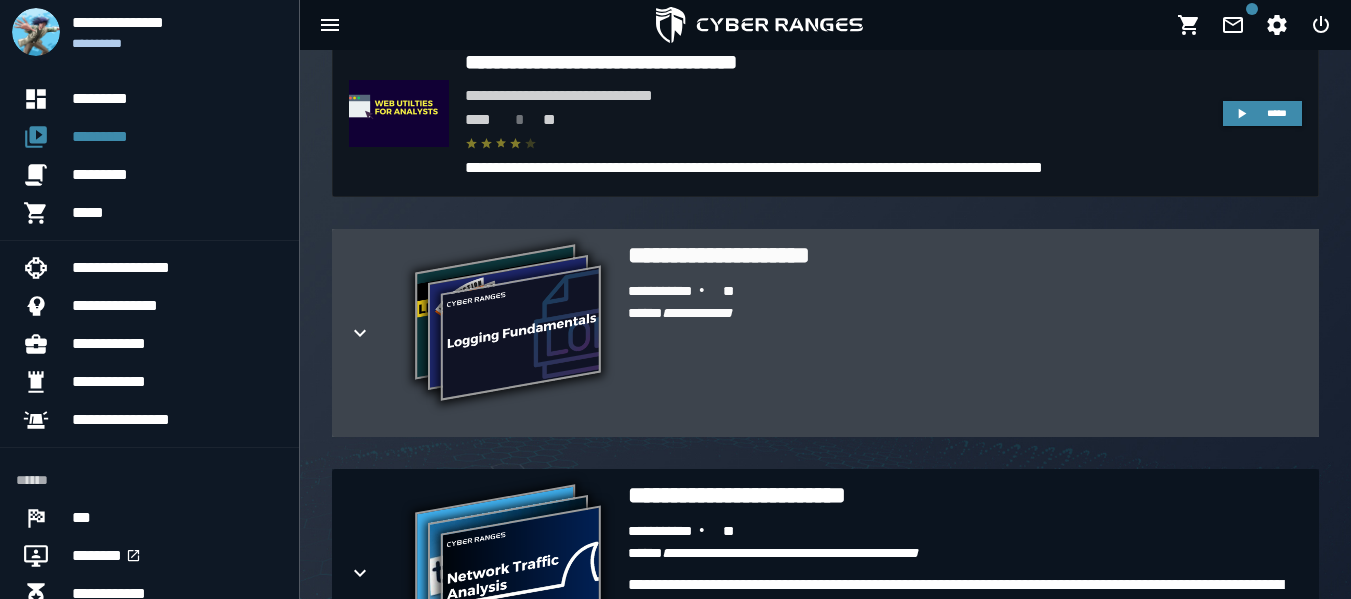 click on "**********" at bounding box center [965, 351] 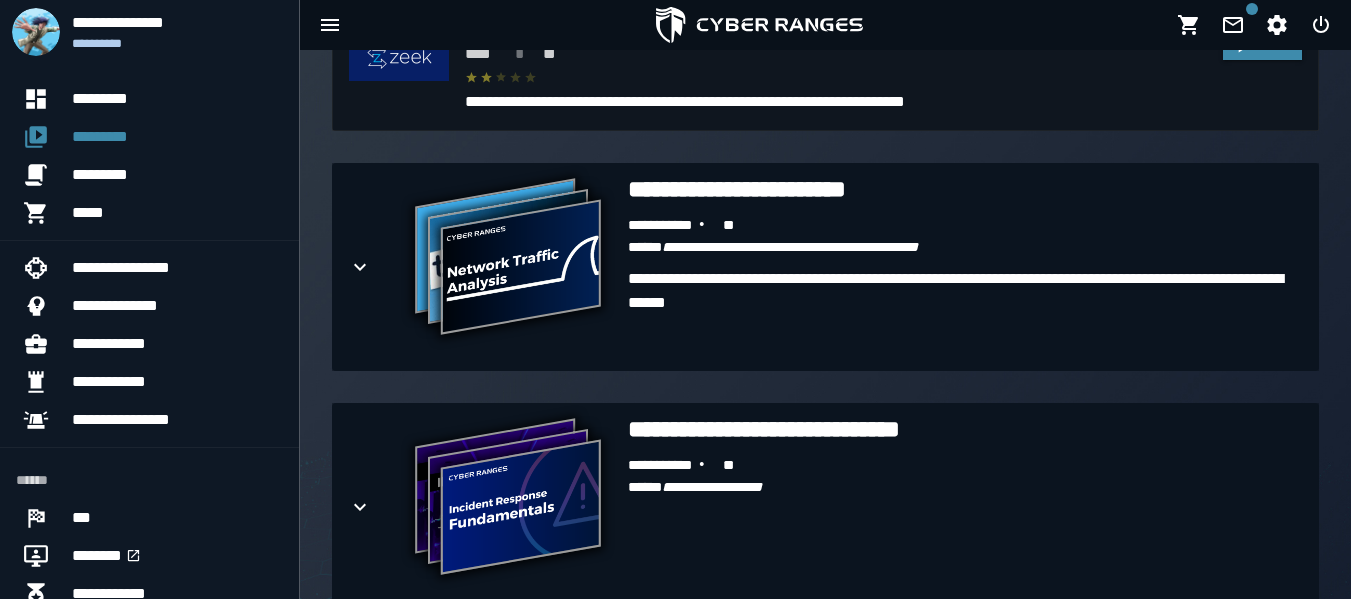 scroll, scrollTop: 4645, scrollLeft: 0, axis: vertical 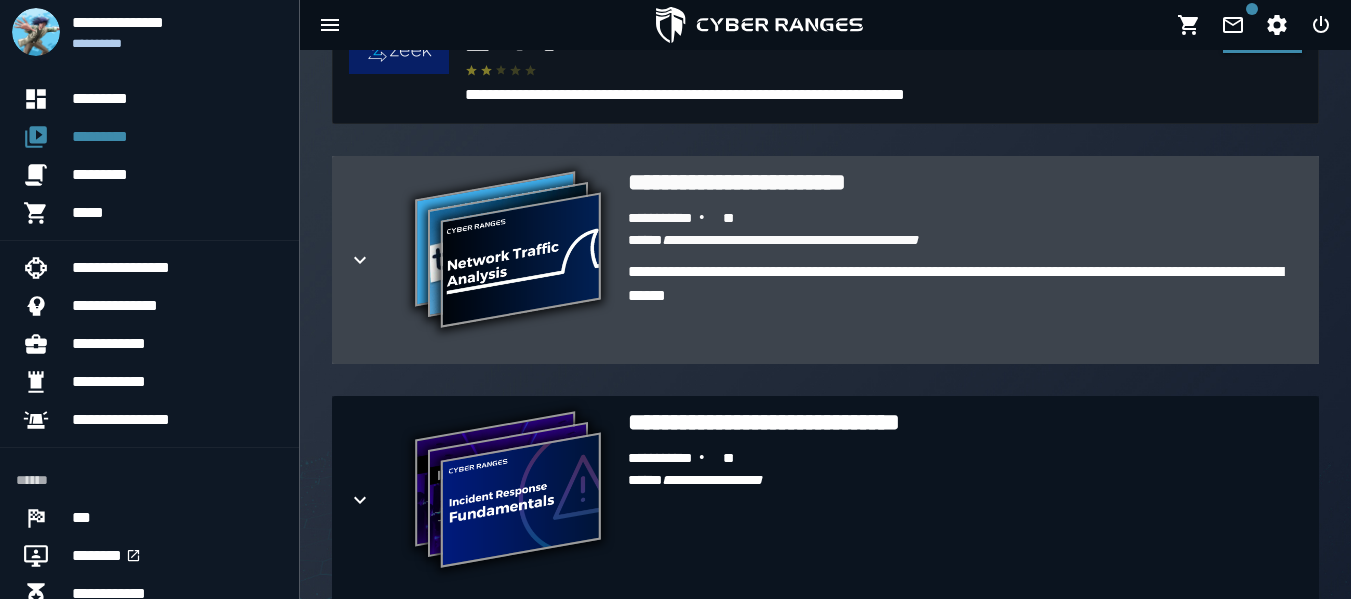 click on "**********" at bounding box center [965, 308] 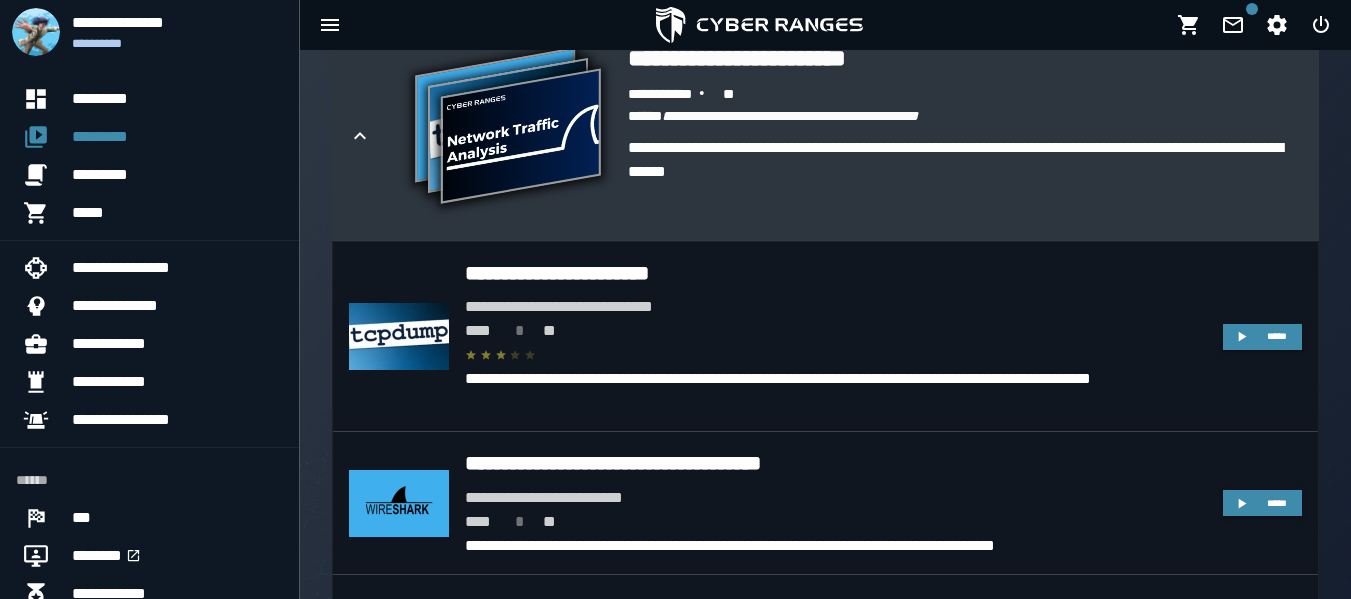 scroll, scrollTop: 4815, scrollLeft: 0, axis: vertical 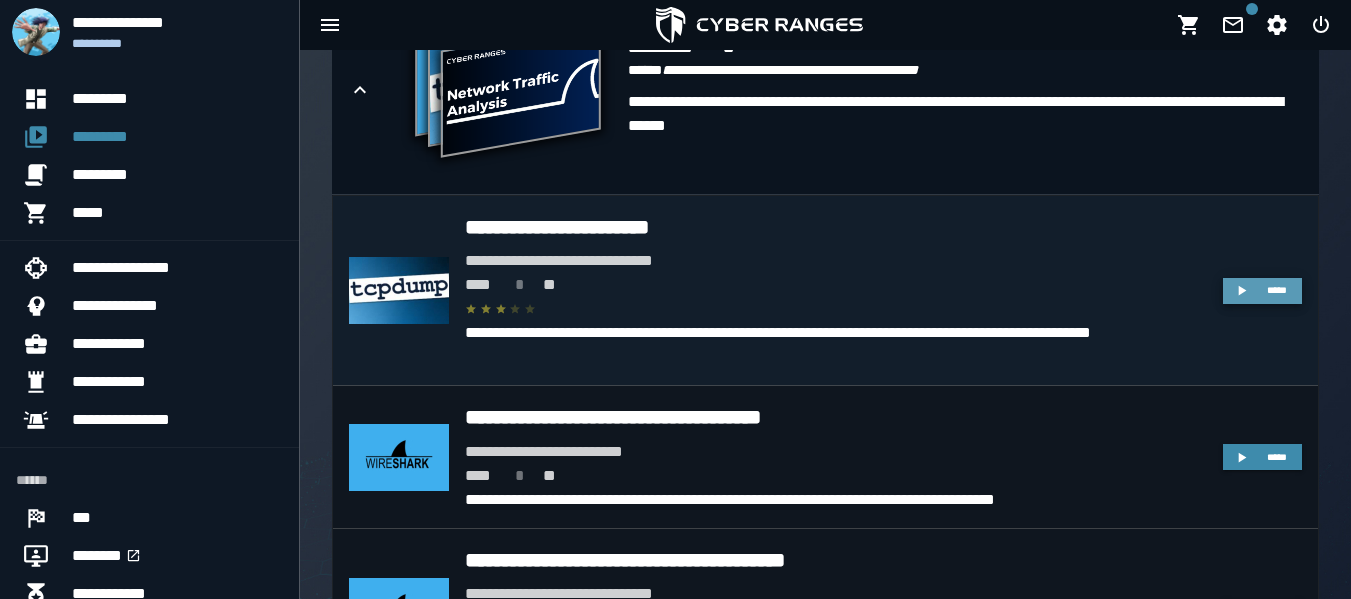 click on "*****" at bounding box center [1262, 291] 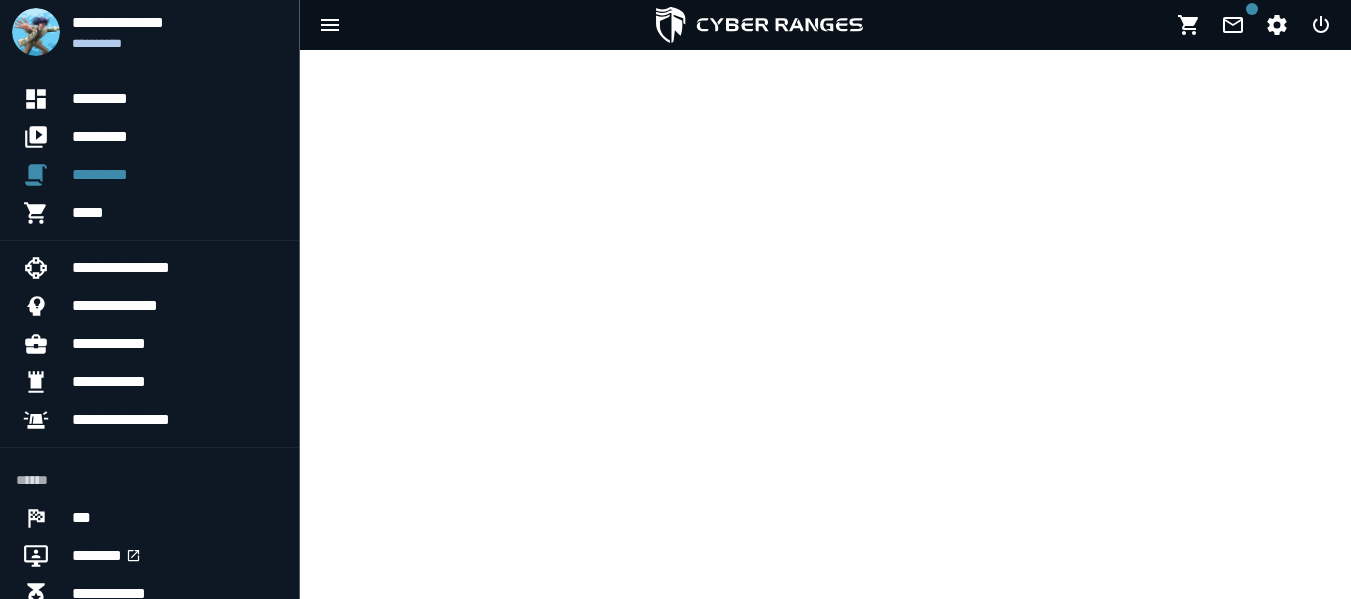 scroll, scrollTop: 0, scrollLeft: 0, axis: both 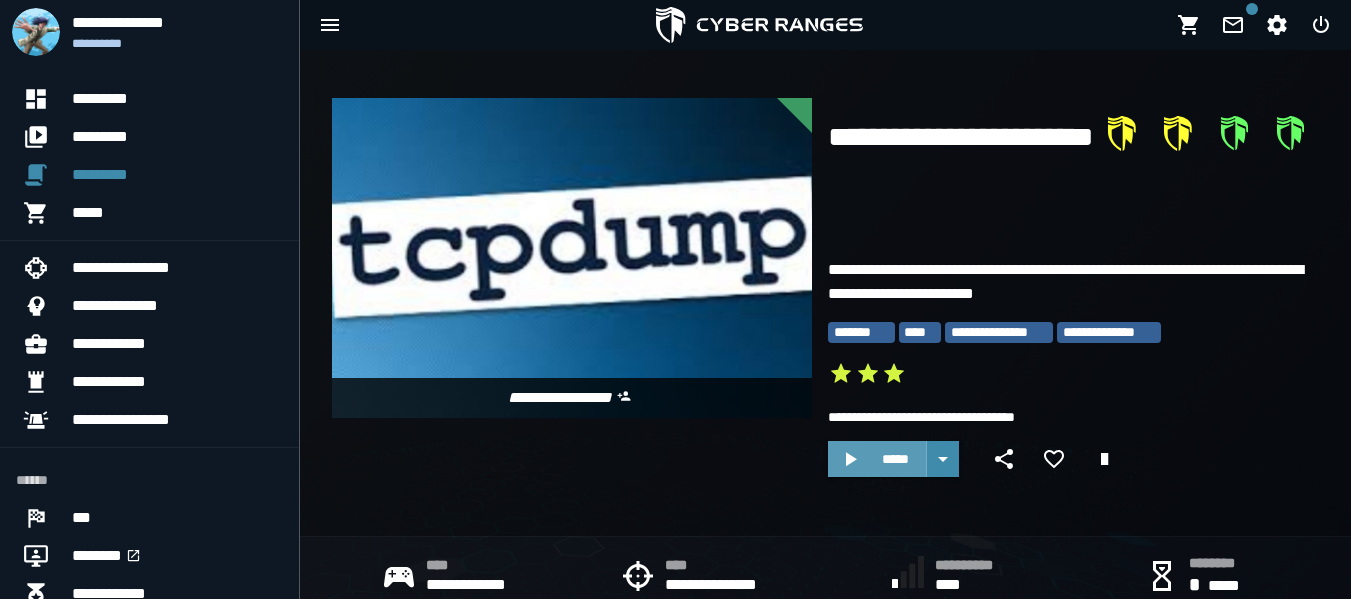 click on "*****" at bounding box center [895, 459] 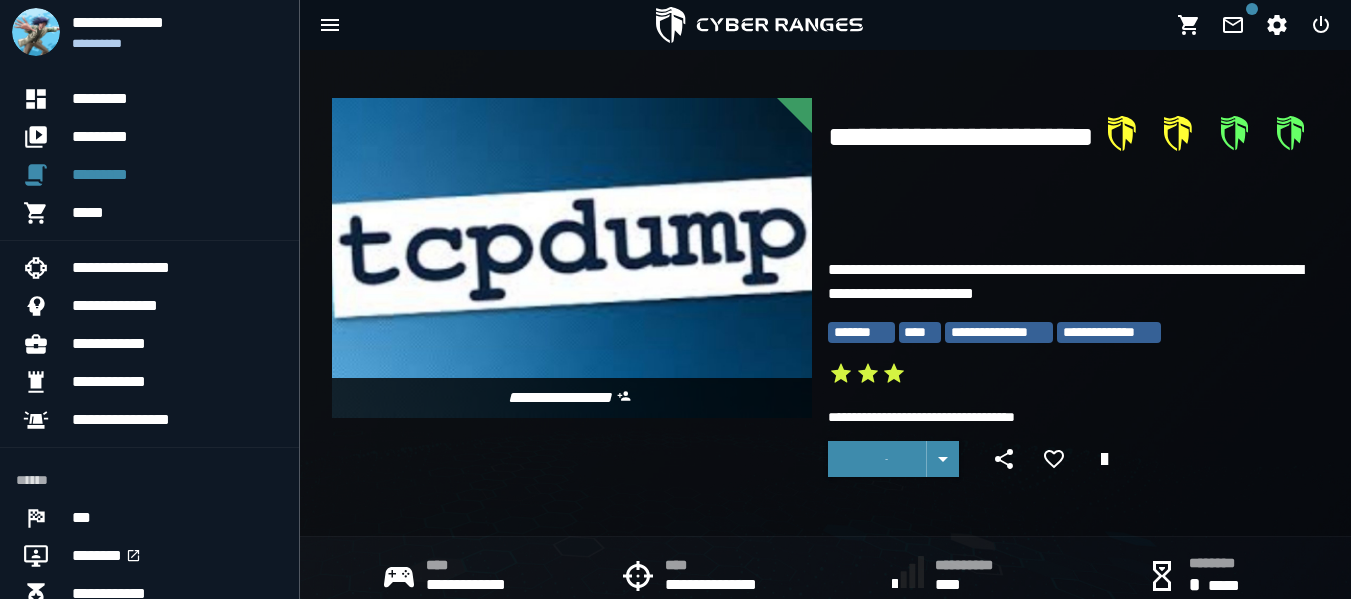 click at bounding box center (877, 459) 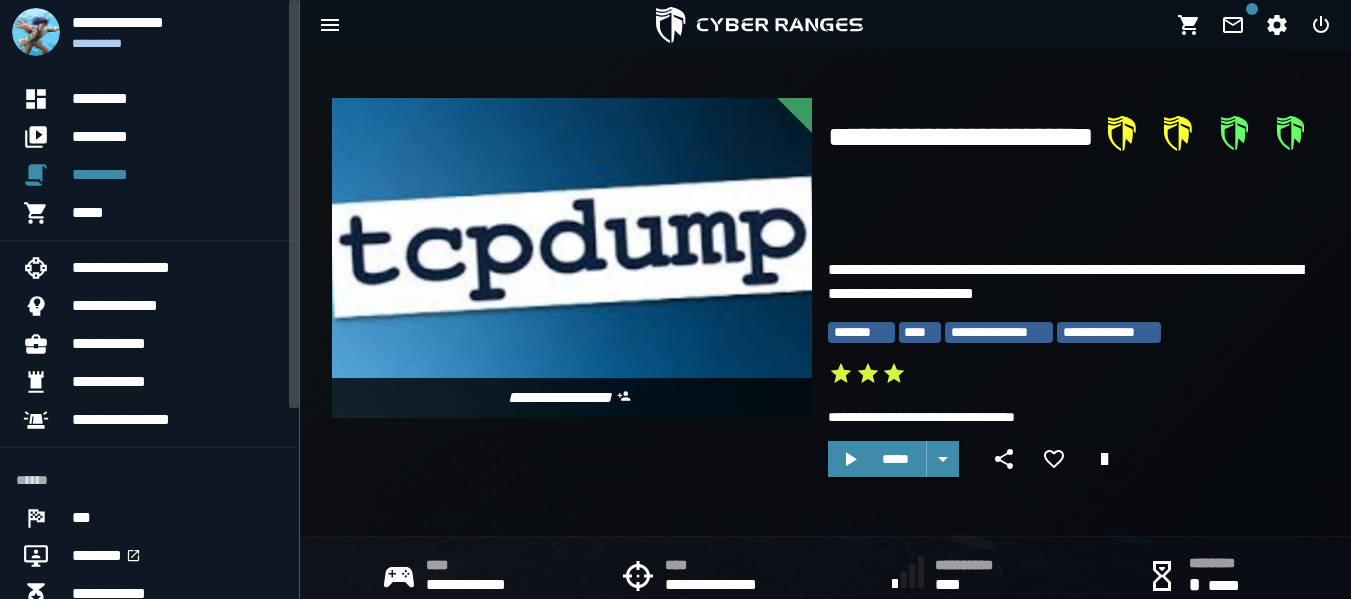 scroll, scrollTop: 0, scrollLeft: 0, axis: both 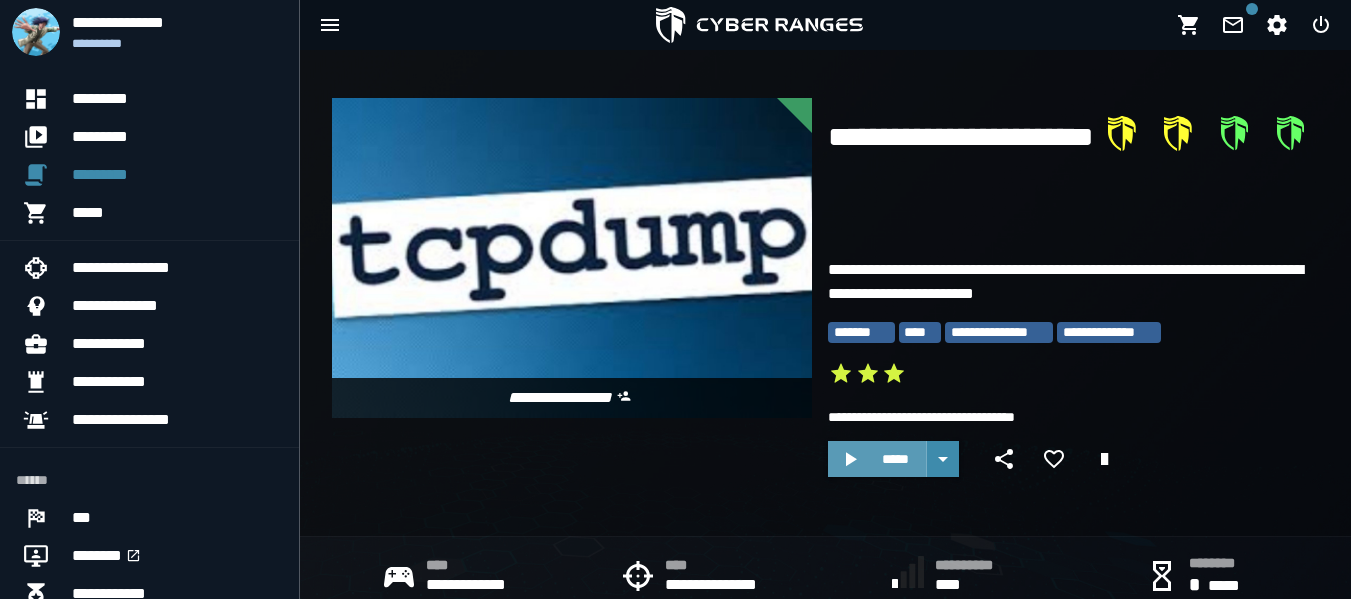 click on "*****" at bounding box center [895, 459] 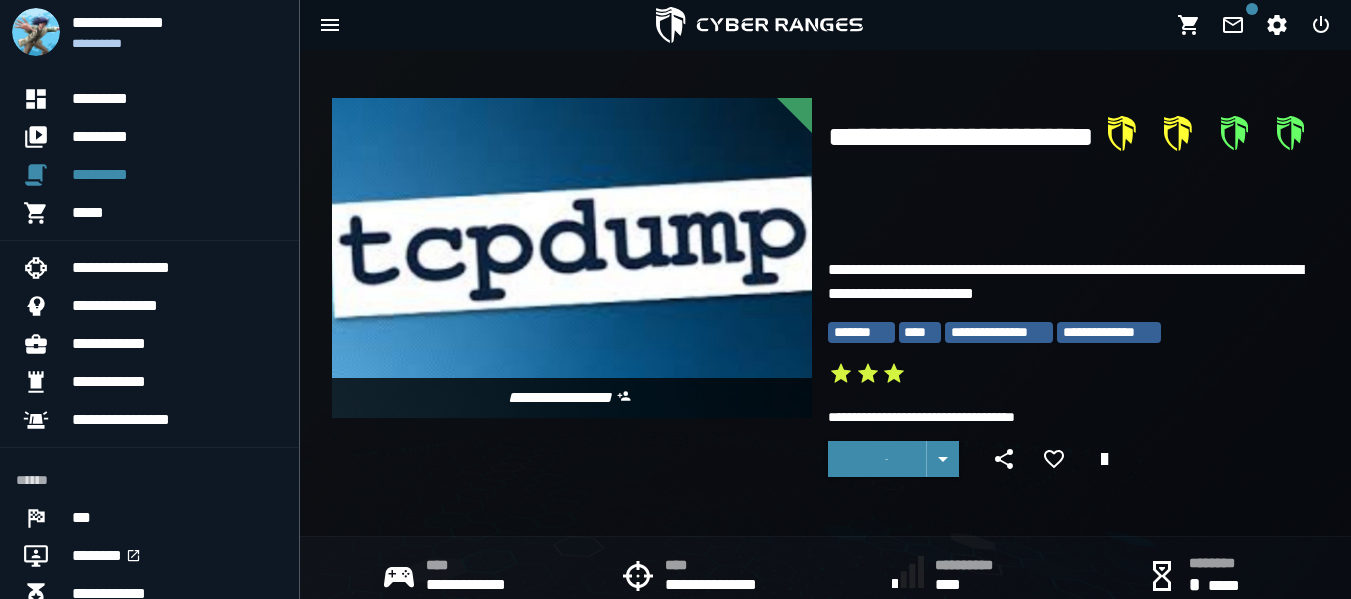 click at bounding box center (877, 459) 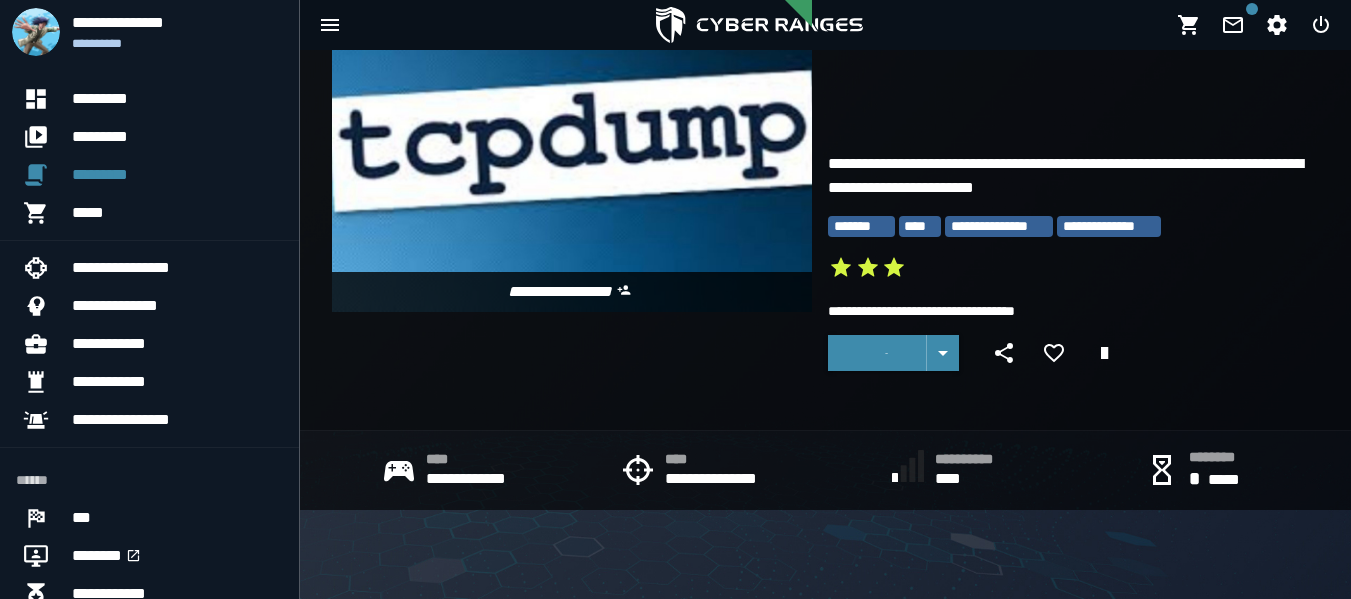 click 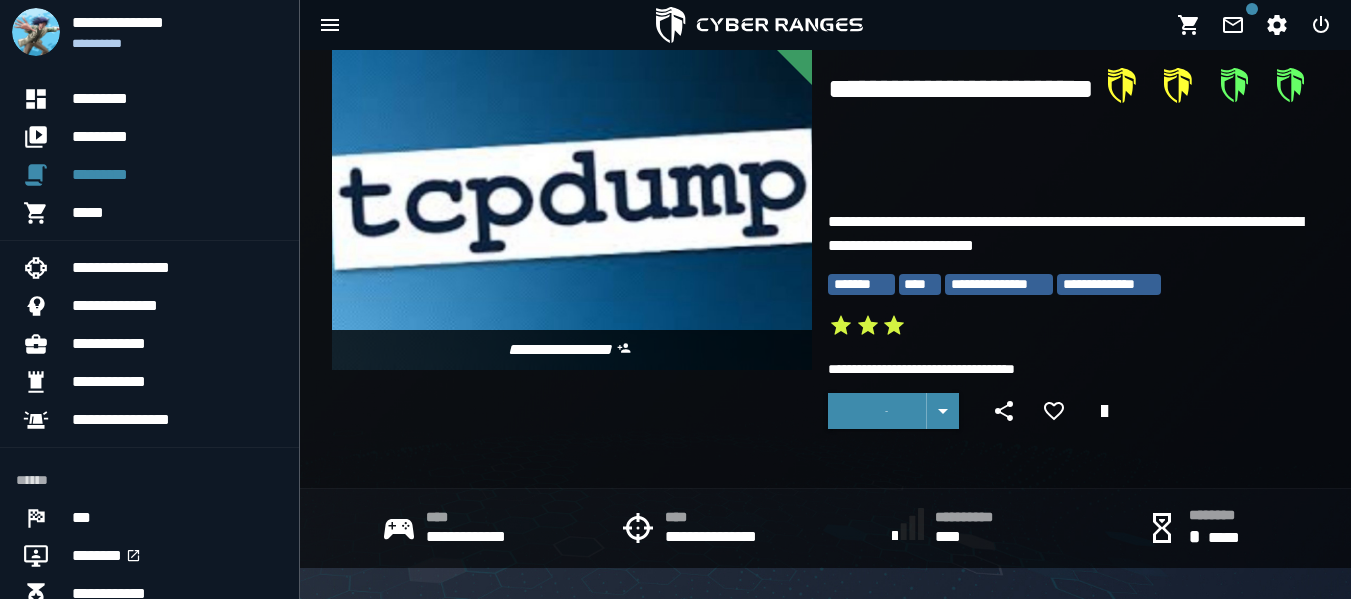 scroll, scrollTop: 38, scrollLeft: 0, axis: vertical 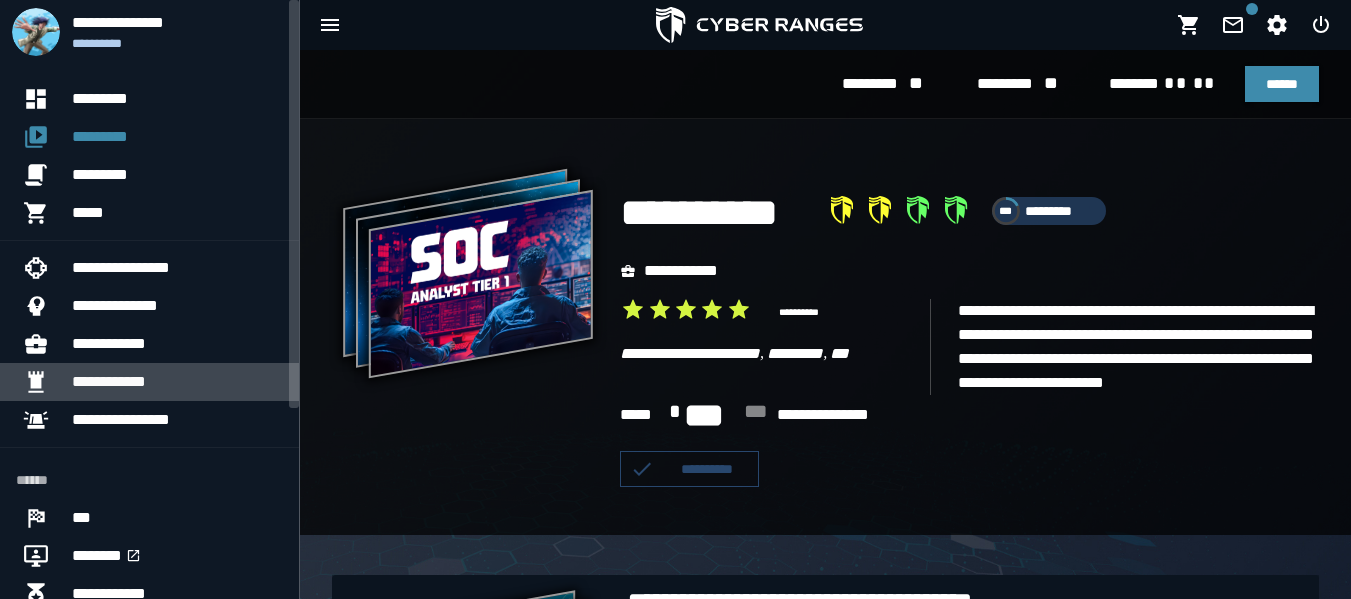 click on "**********" at bounding box center (177, 382) 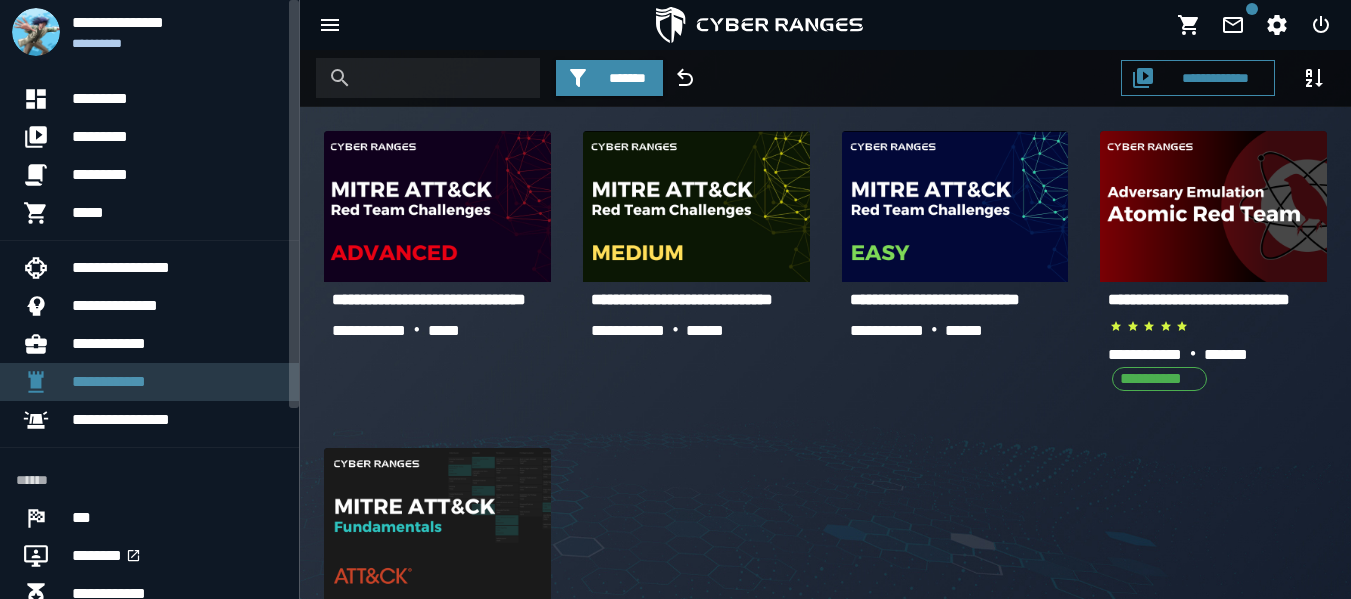 click on "**********" at bounding box center (177, 382) 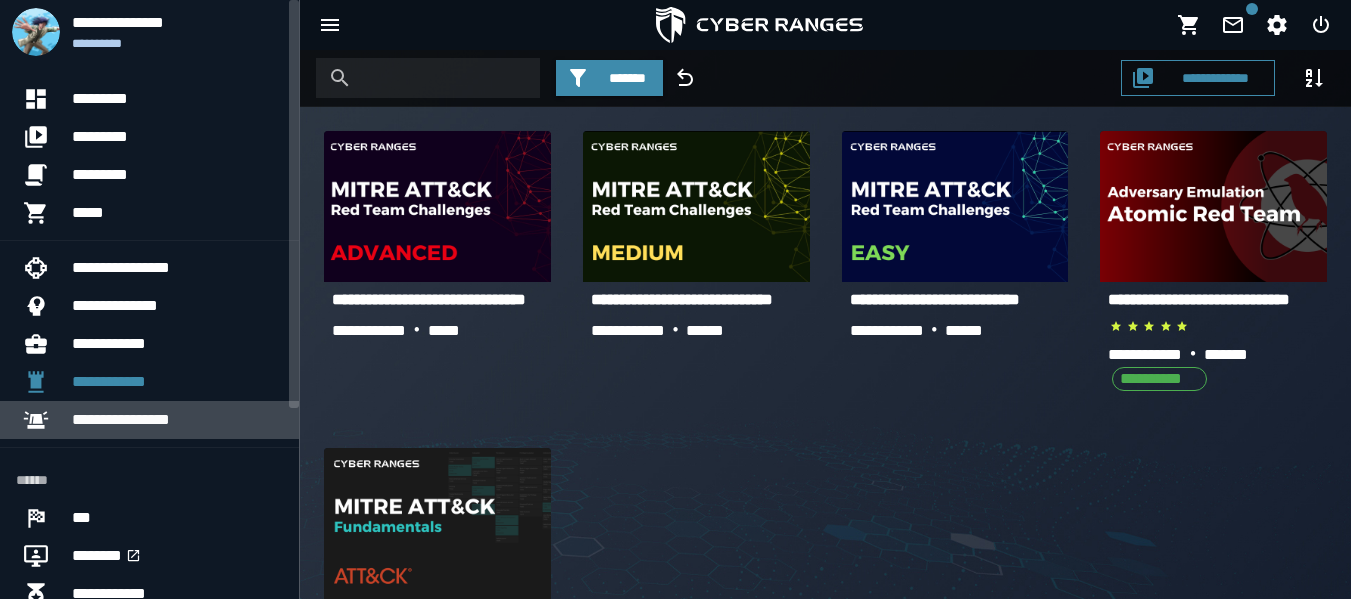 click on "**********" at bounding box center [177, 420] 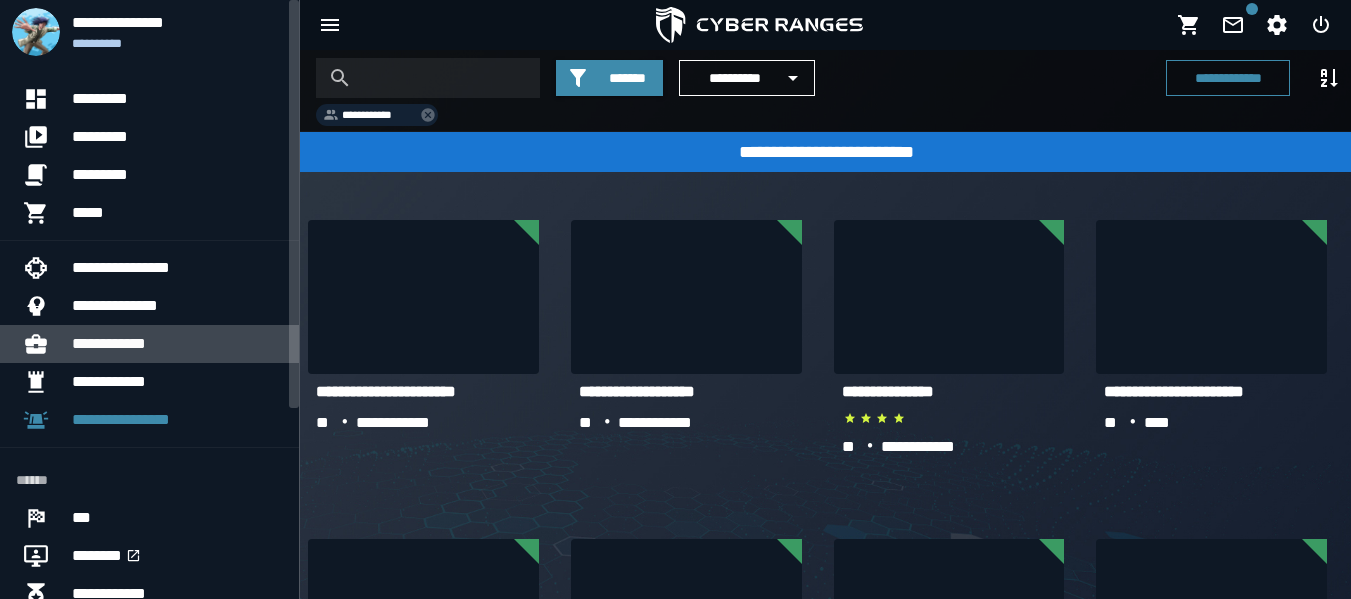click on "**********" at bounding box center [177, 344] 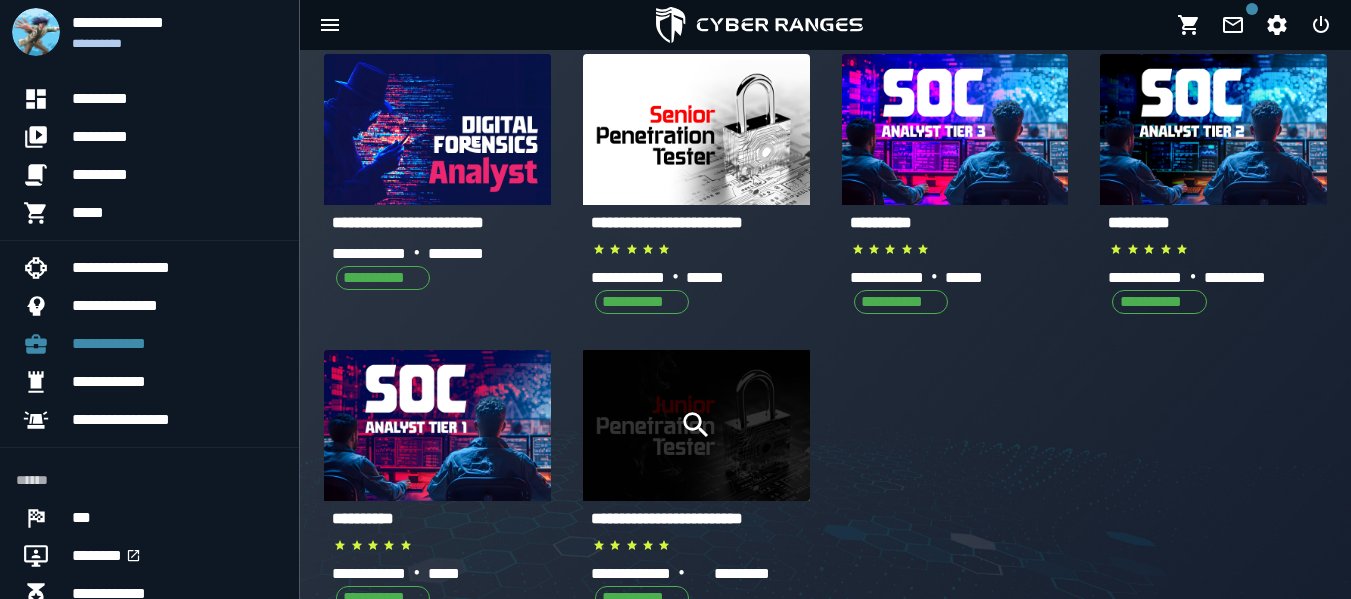 scroll, scrollTop: 177, scrollLeft: 0, axis: vertical 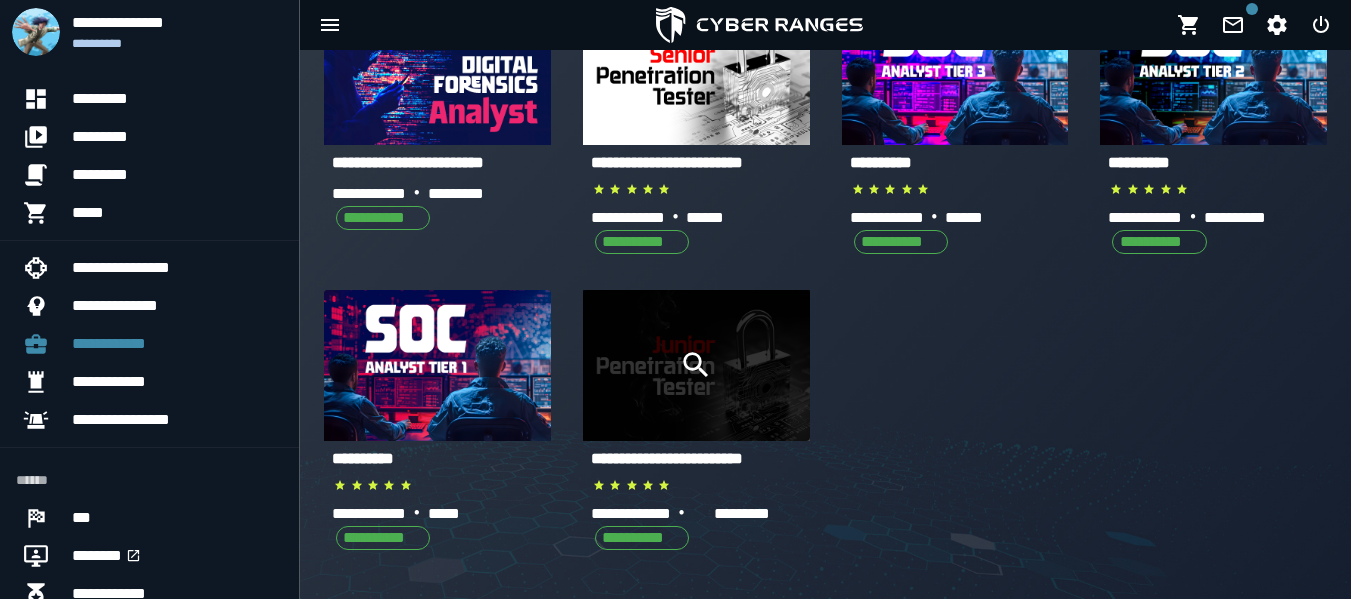 click 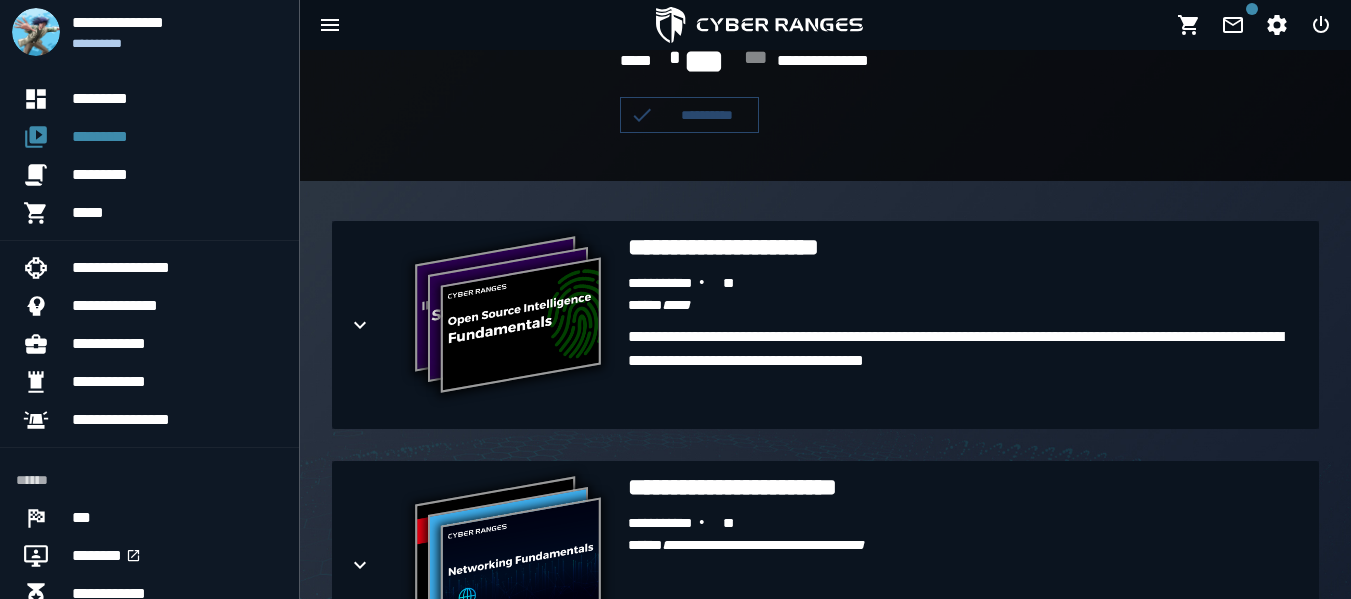 scroll, scrollTop: 365, scrollLeft: 0, axis: vertical 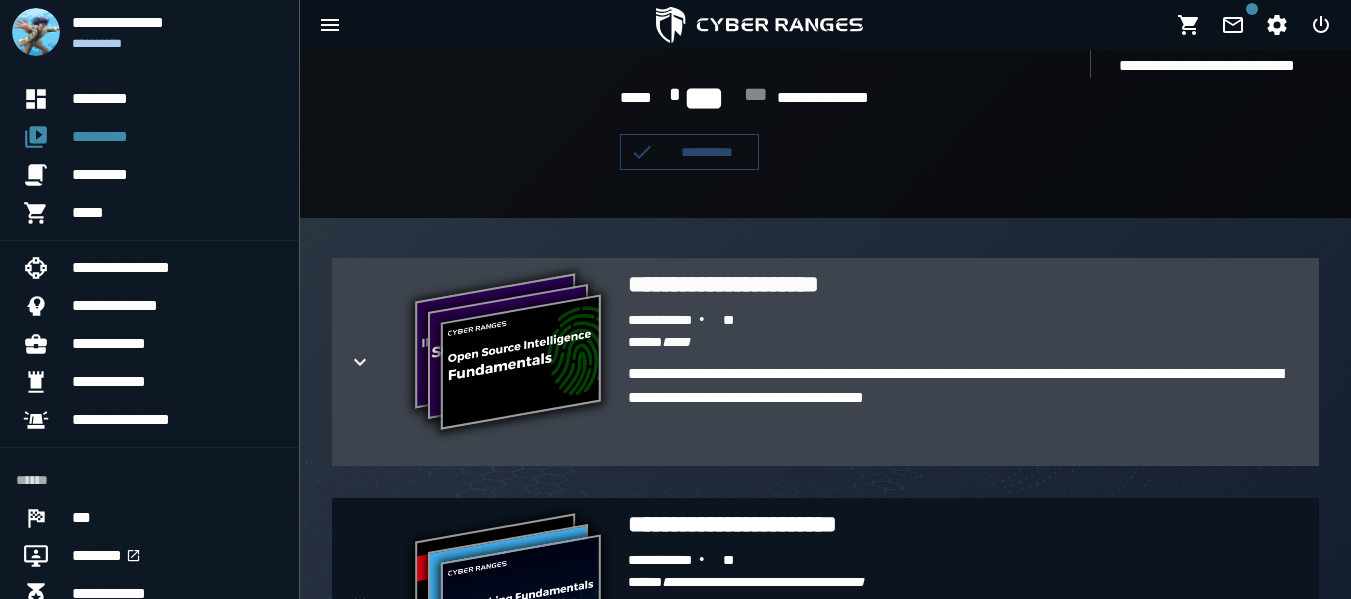 click on "**********" at bounding box center [508, 354] 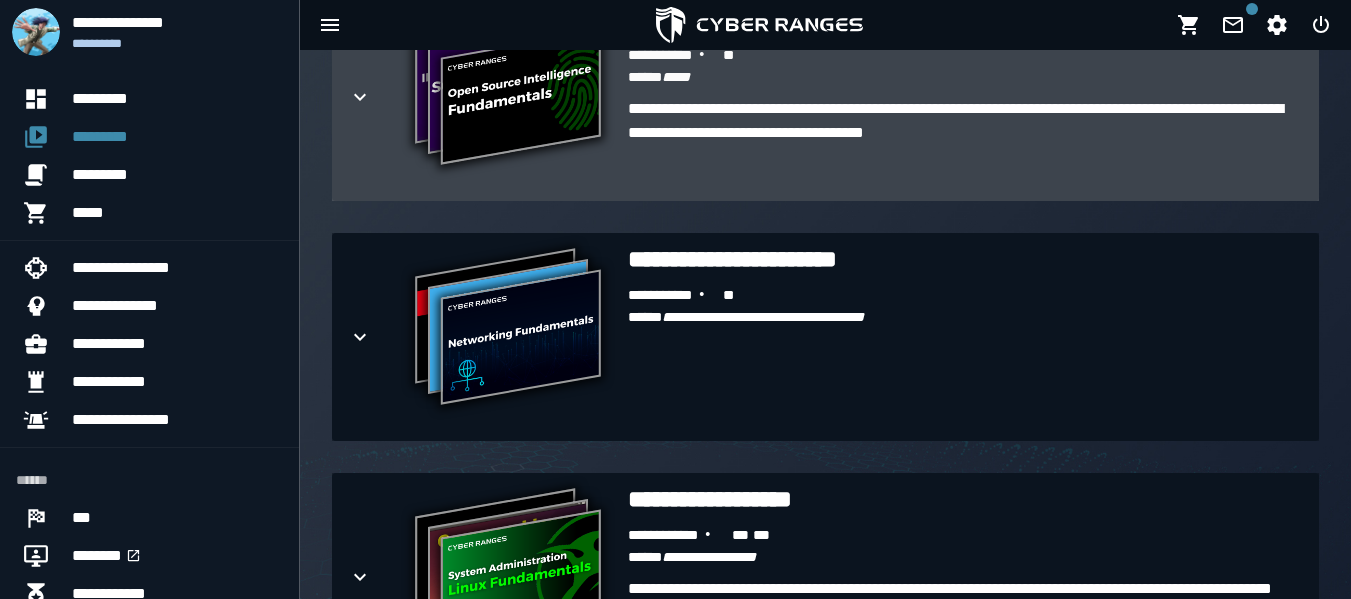 click at bounding box center [376, 97] 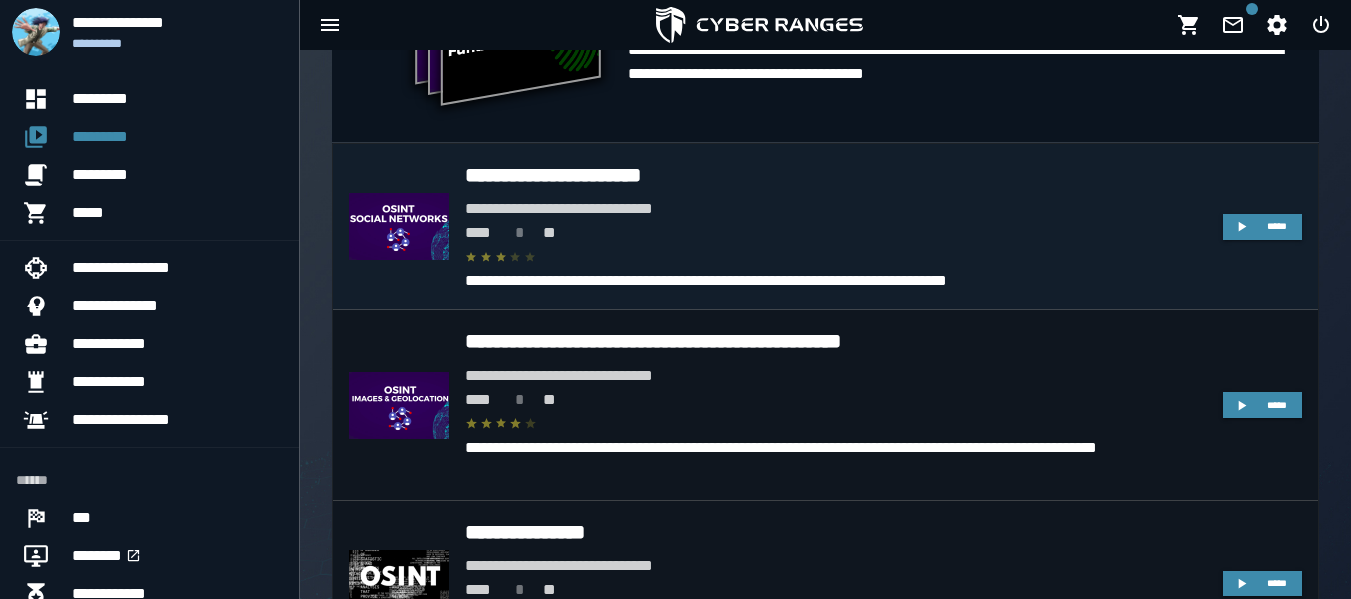 scroll, scrollTop: 650, scrollLeft: 0, axis: vertical 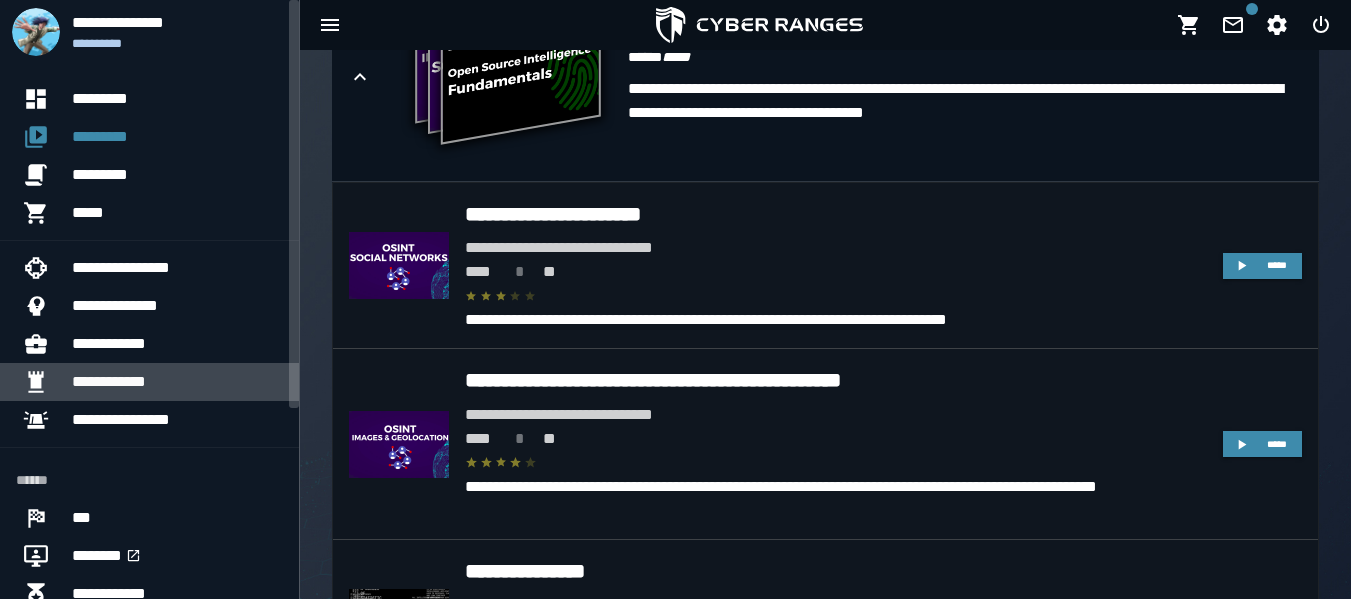 click on "**********" at bounding box center (177, 382) 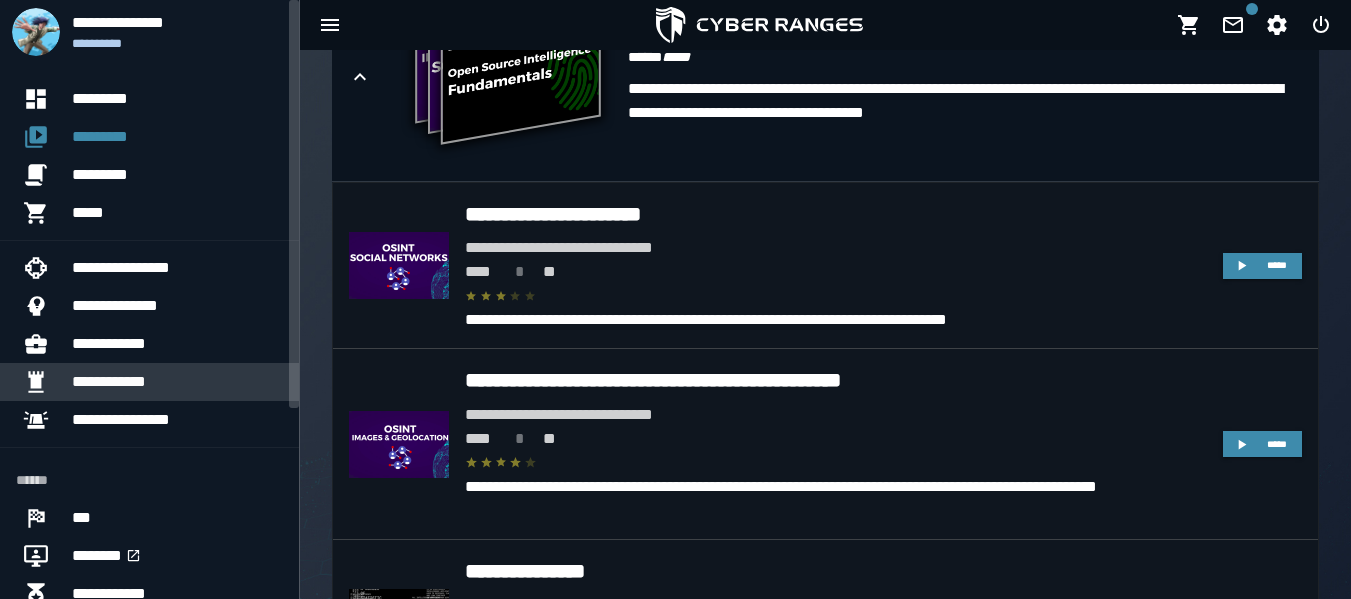 scroll, scrollTop: 0, scrollLeft: 0, axis: both 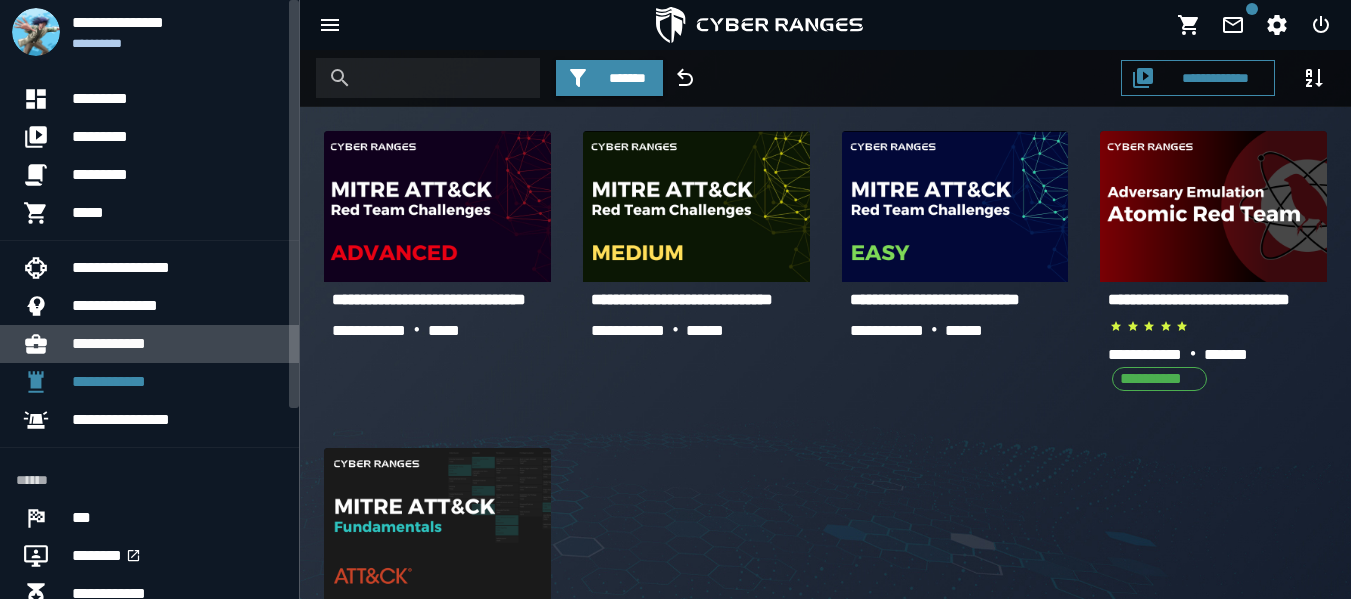 click on "**********" at bounding box center (177, 344) 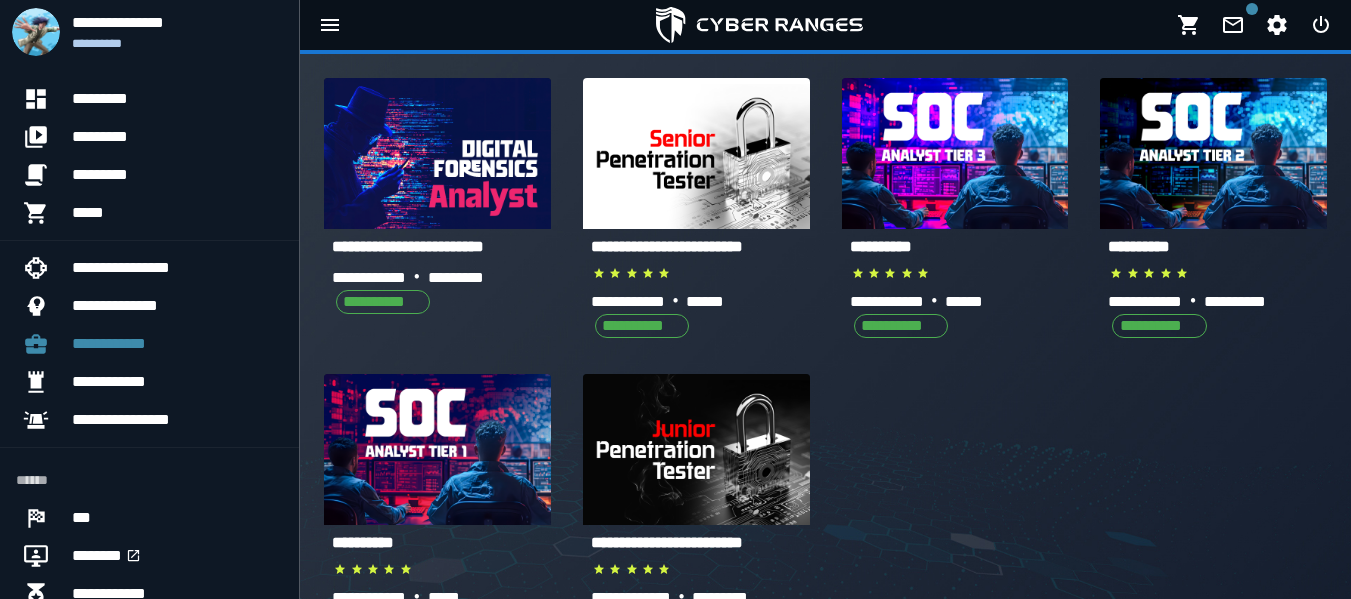 scroll, scrollTop: 108, scrollLeft: 0, axis: vertical 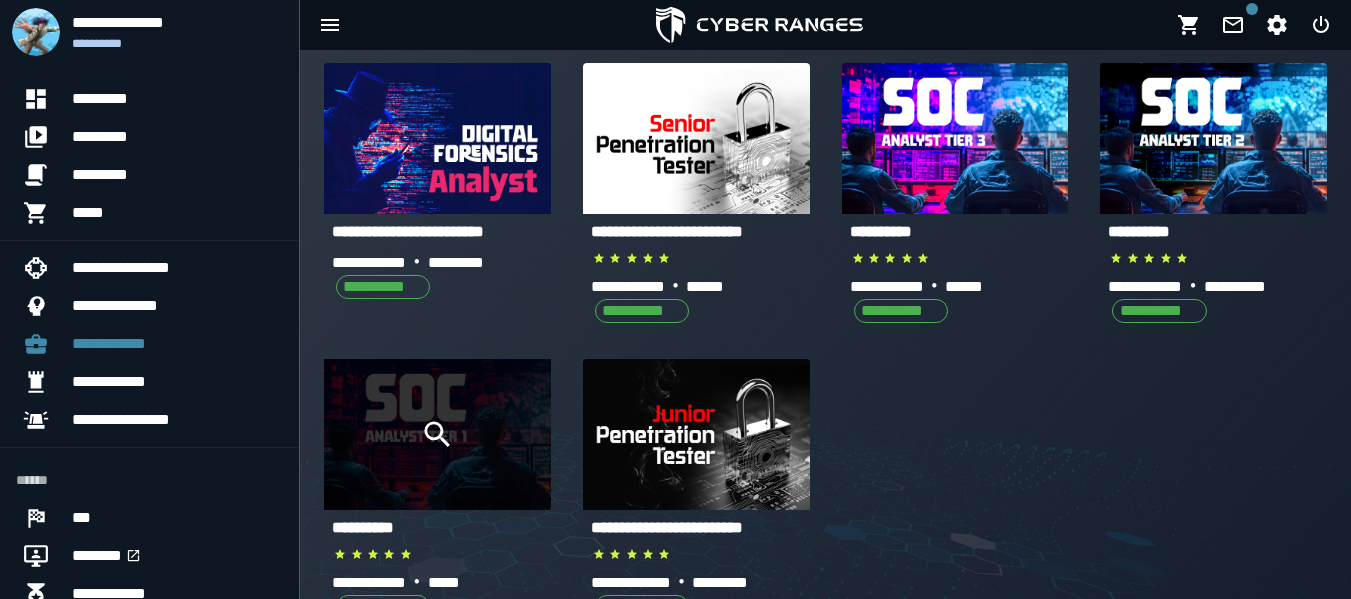 click 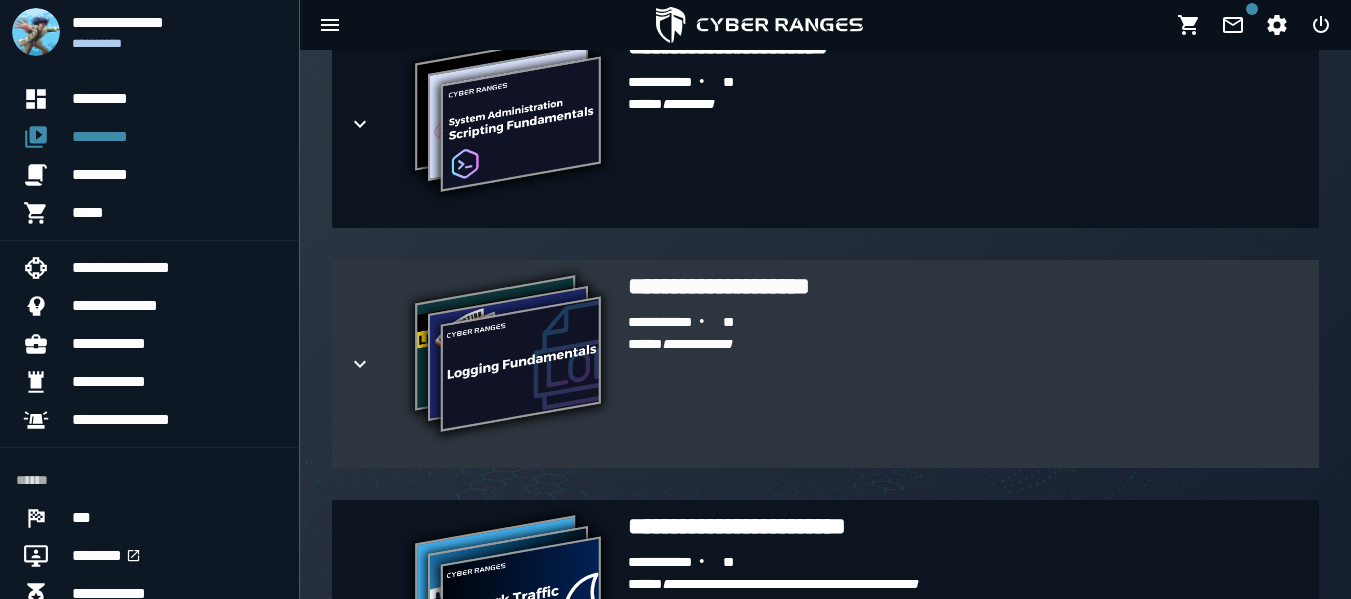 scroll, scrollTop: 1124, scrollLeft: 0, axis: vertical 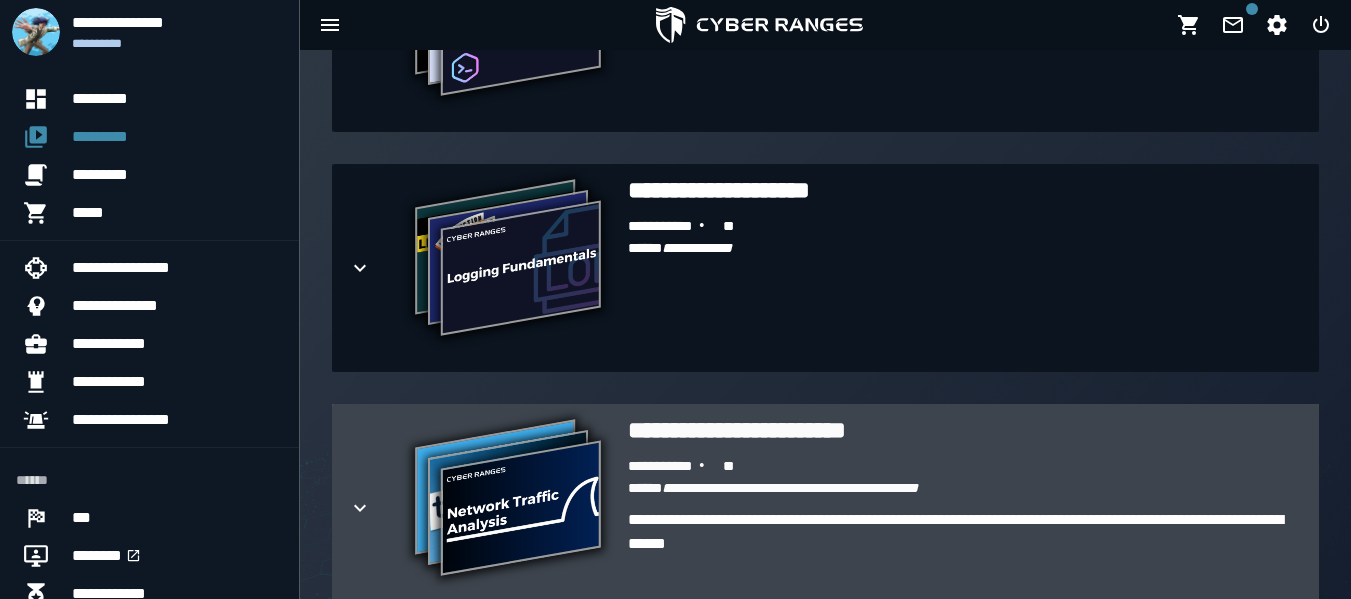 click on "**********" at bounding box center [965, 467] 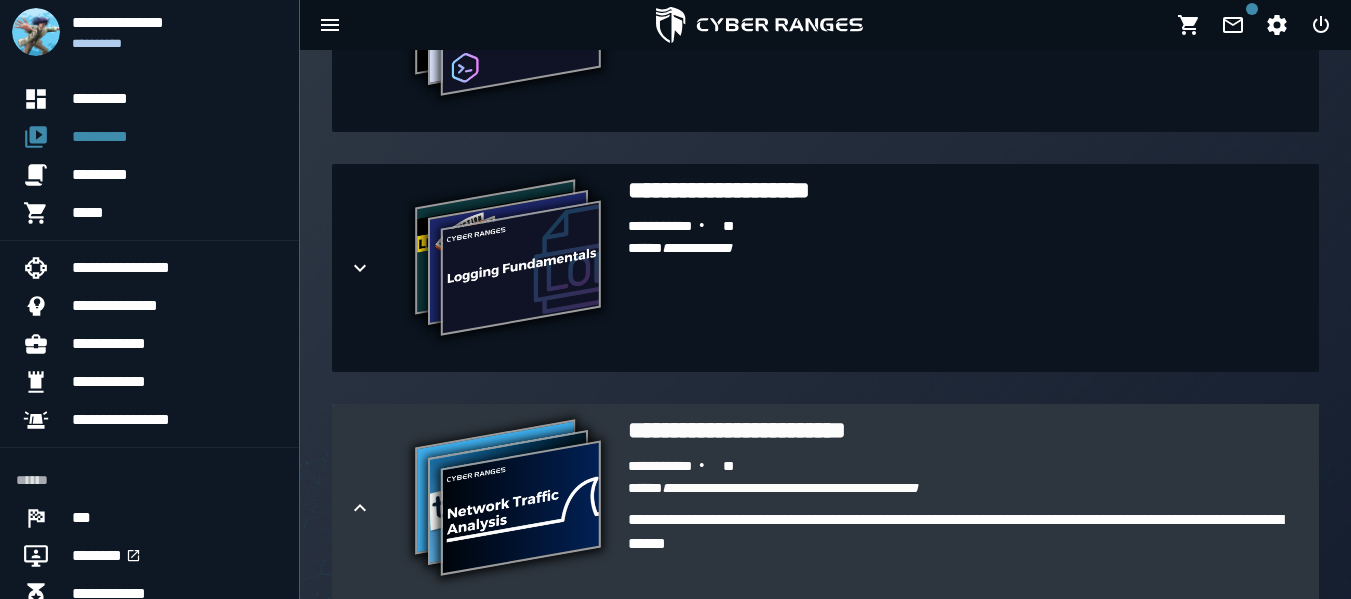 scroll, scrollTop: 1144, scrollLeft: 0, axis: vertical 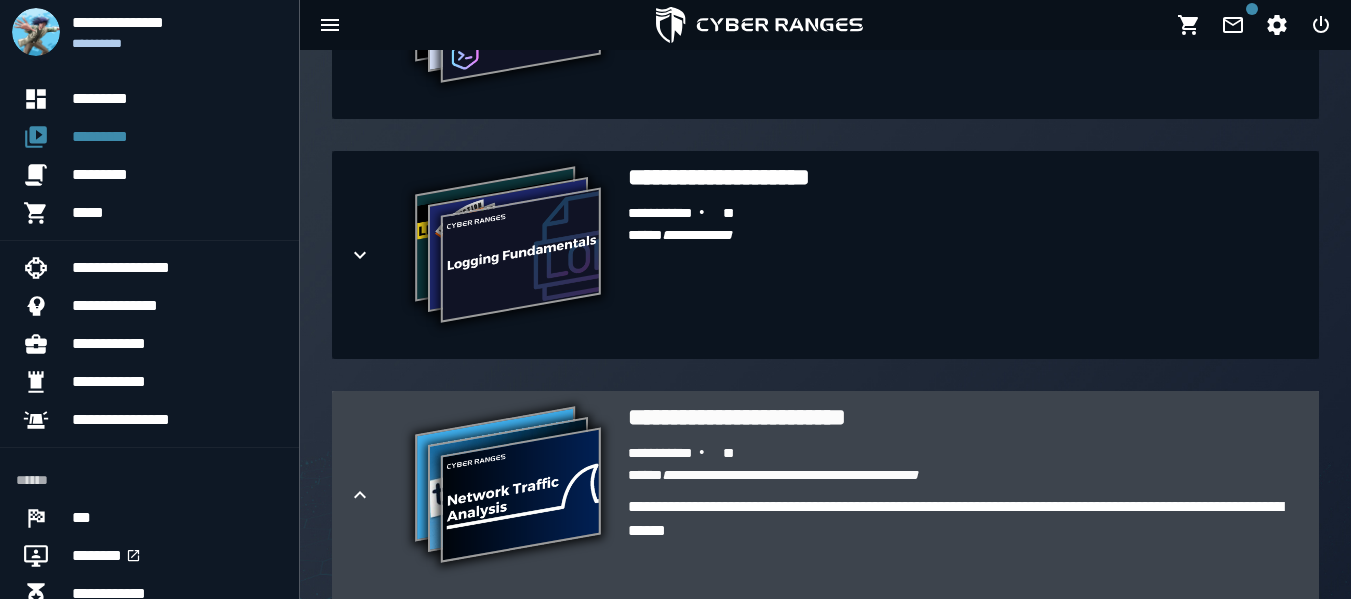 click on "**********" at bounding box center [965, 454] 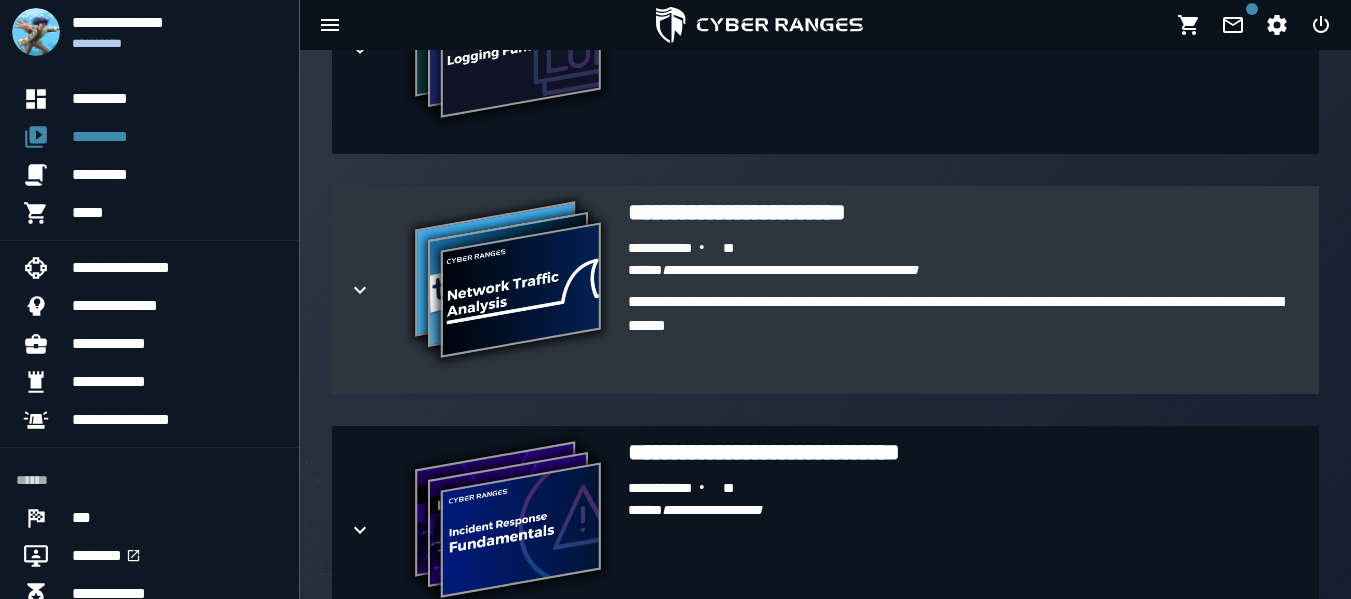 scroll, scrollTop: 1350, scrollLeft: 0, axis: vertical 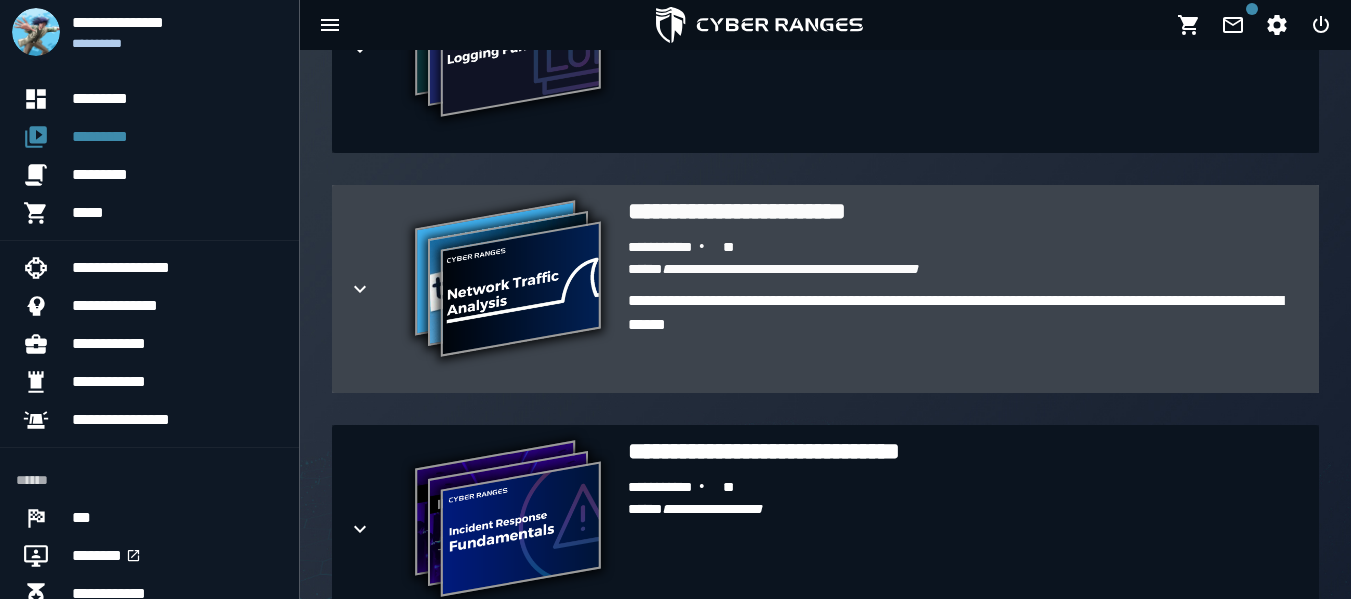 click on "**********" at bounding box center (508, 281) 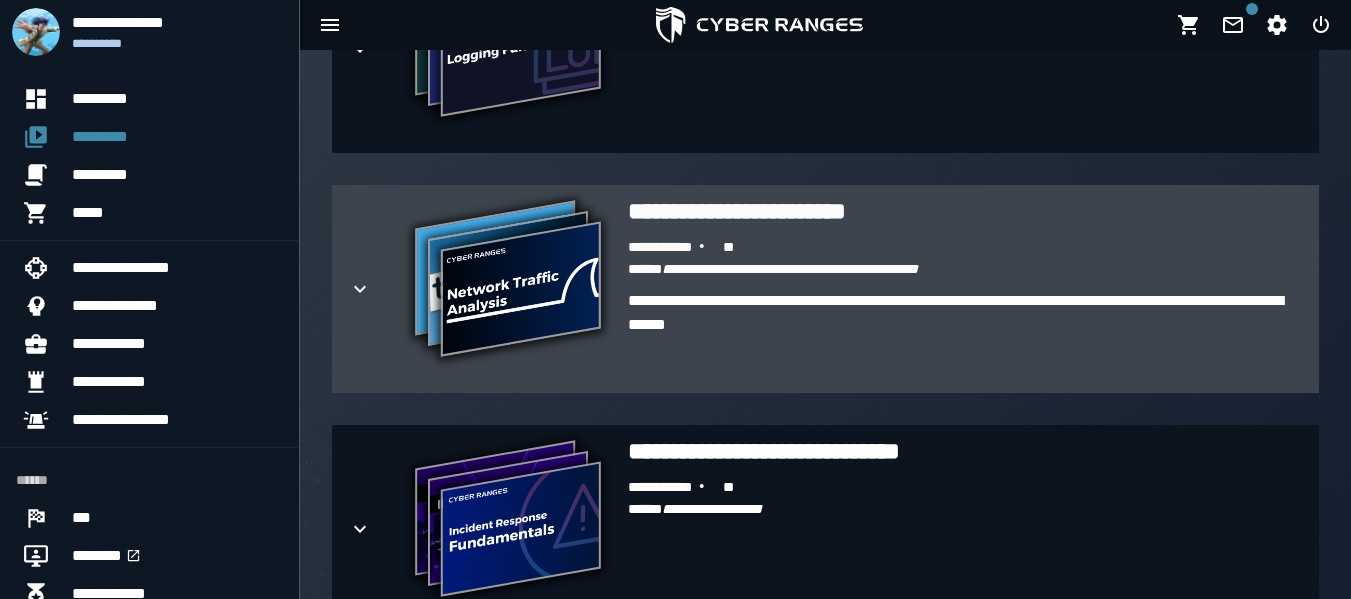 click 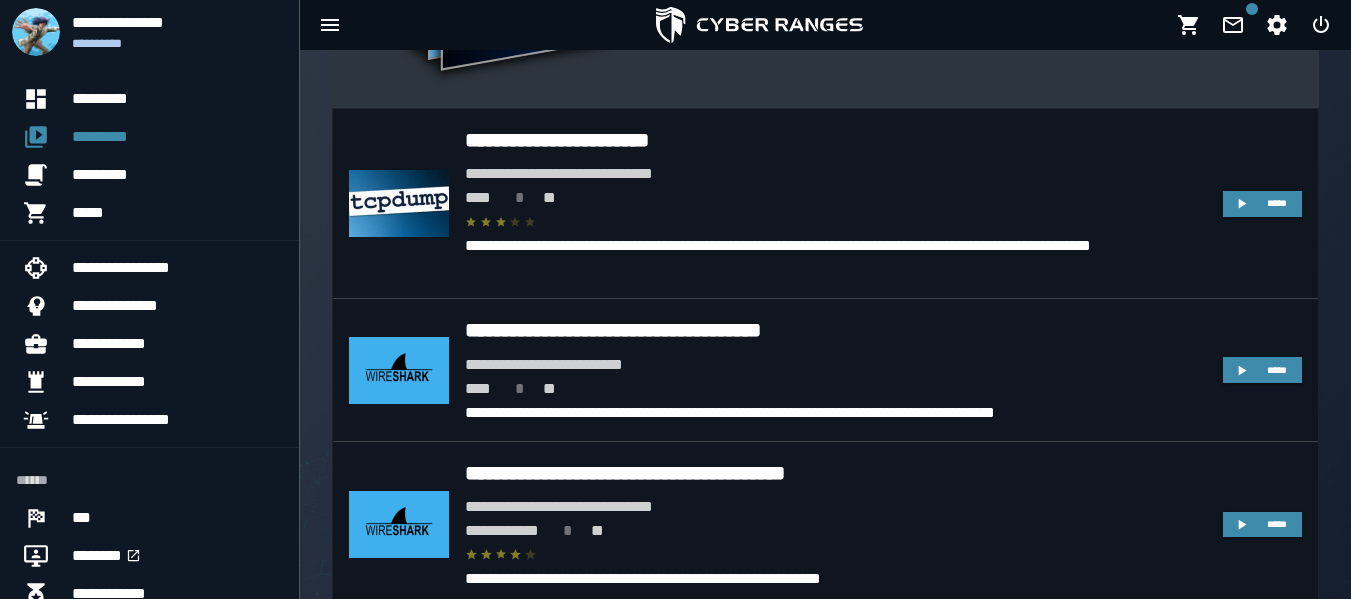 scroll, scrollTop: 1634, scrollLeft: 0, axis: vertical 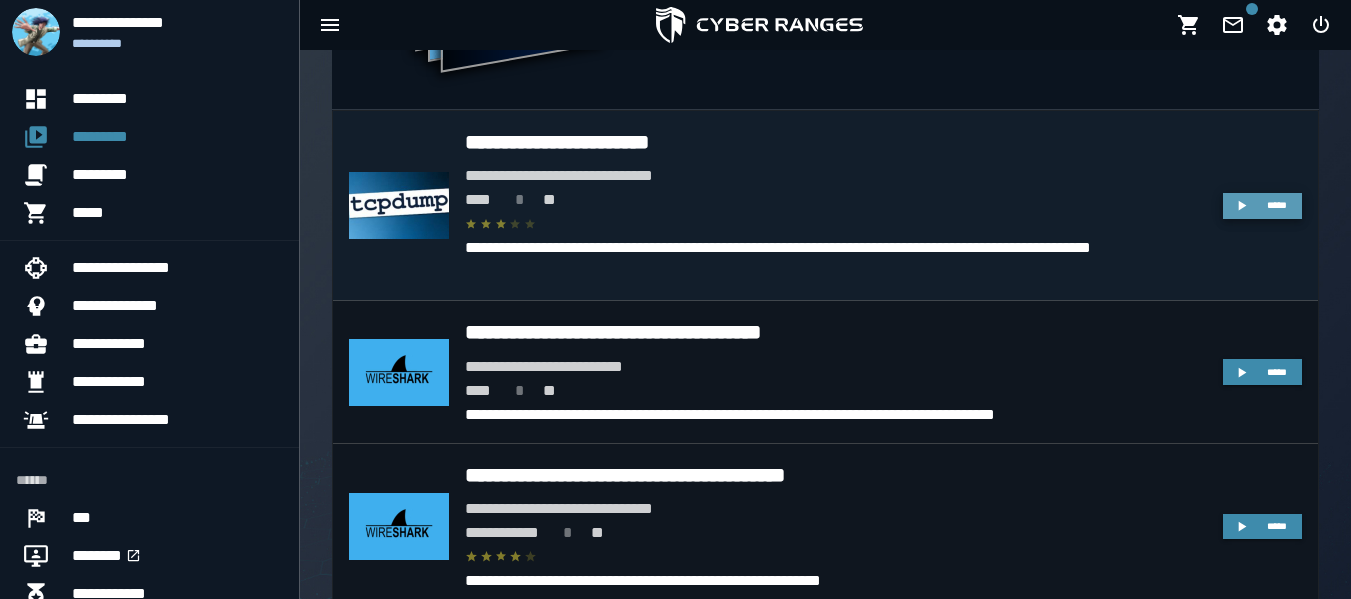 click 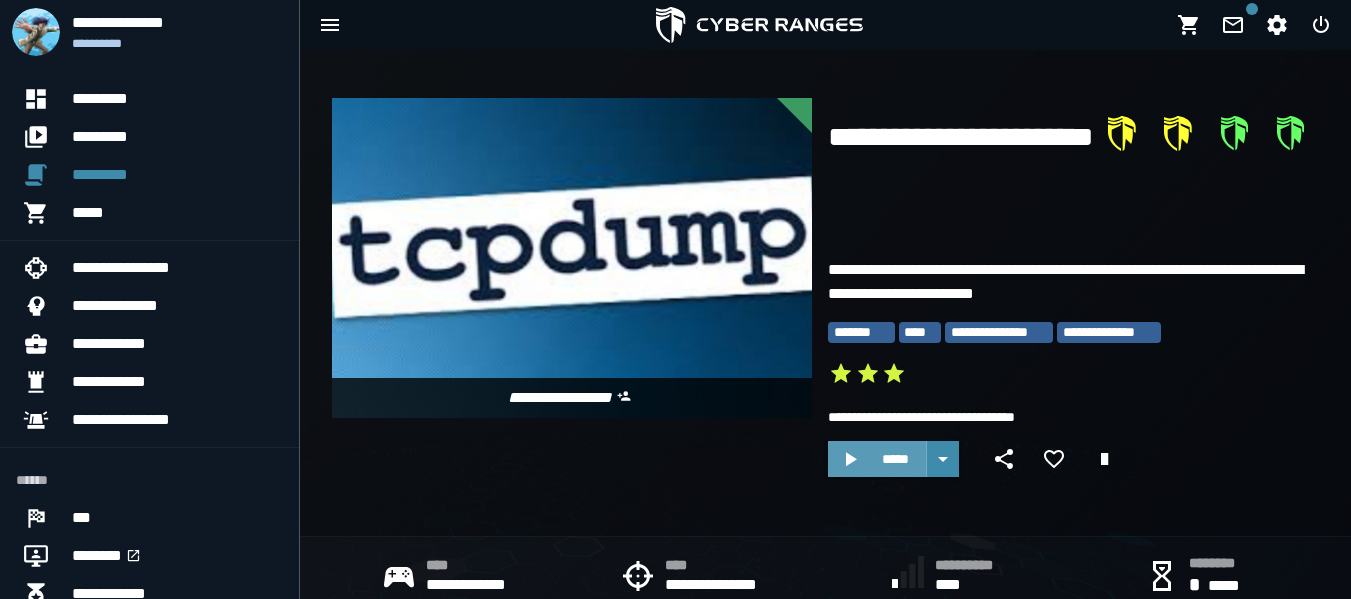 click on "*****" at bounding box center [877, 459] 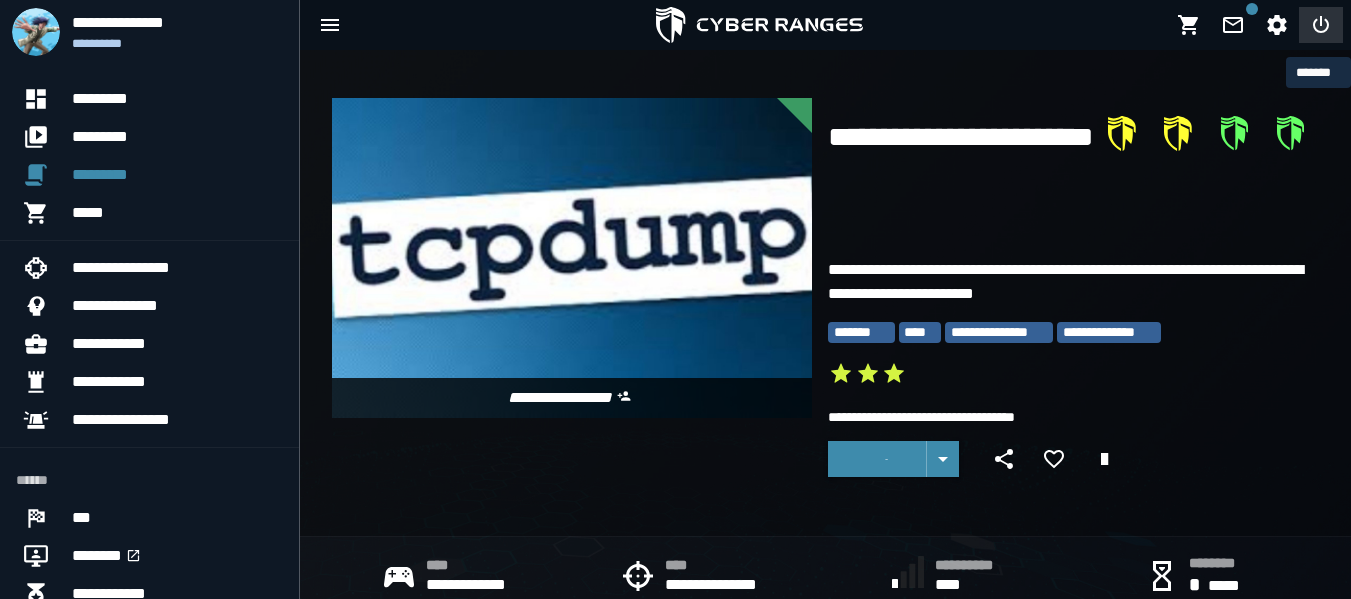 click at bounding box center (1321, 25) 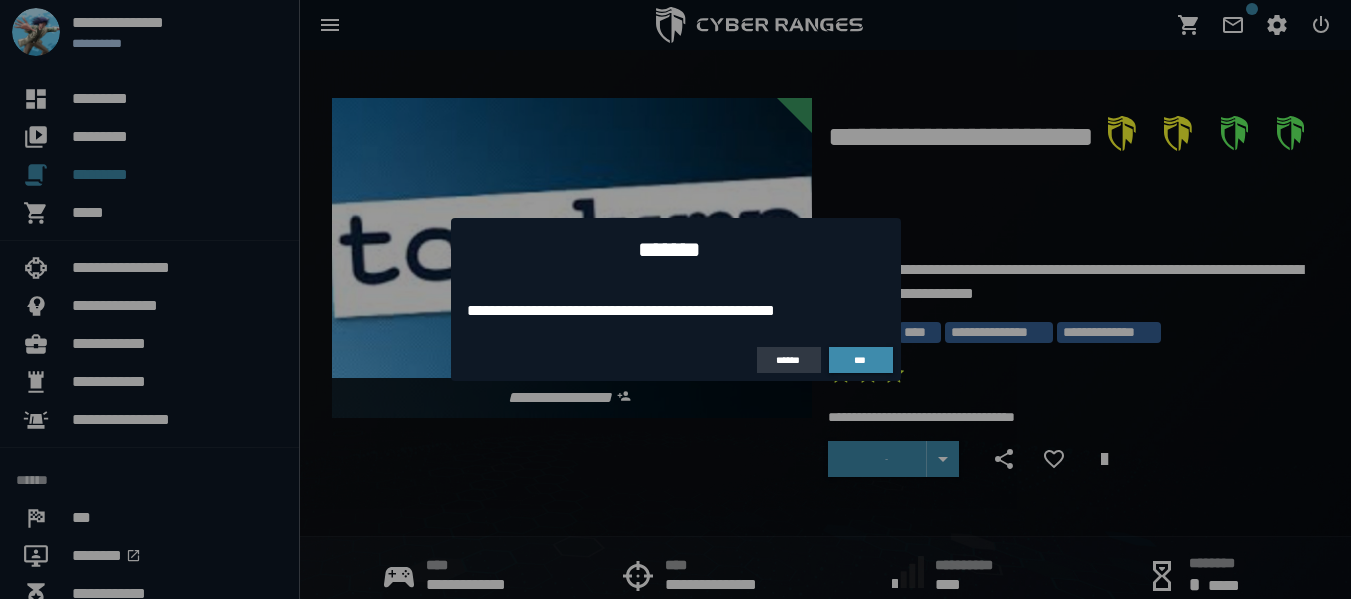 click on "******" at bounding box center [789, 360] 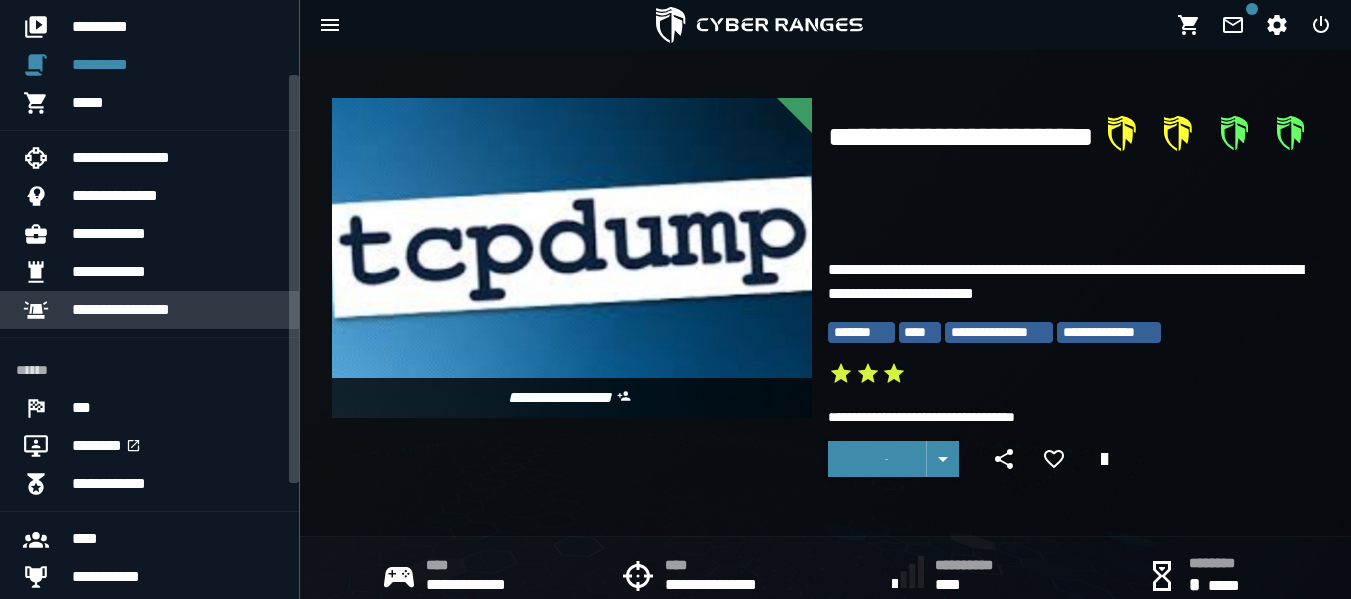 scroll, scrollTop: 111, scrollLeft: 0, axis: vertical 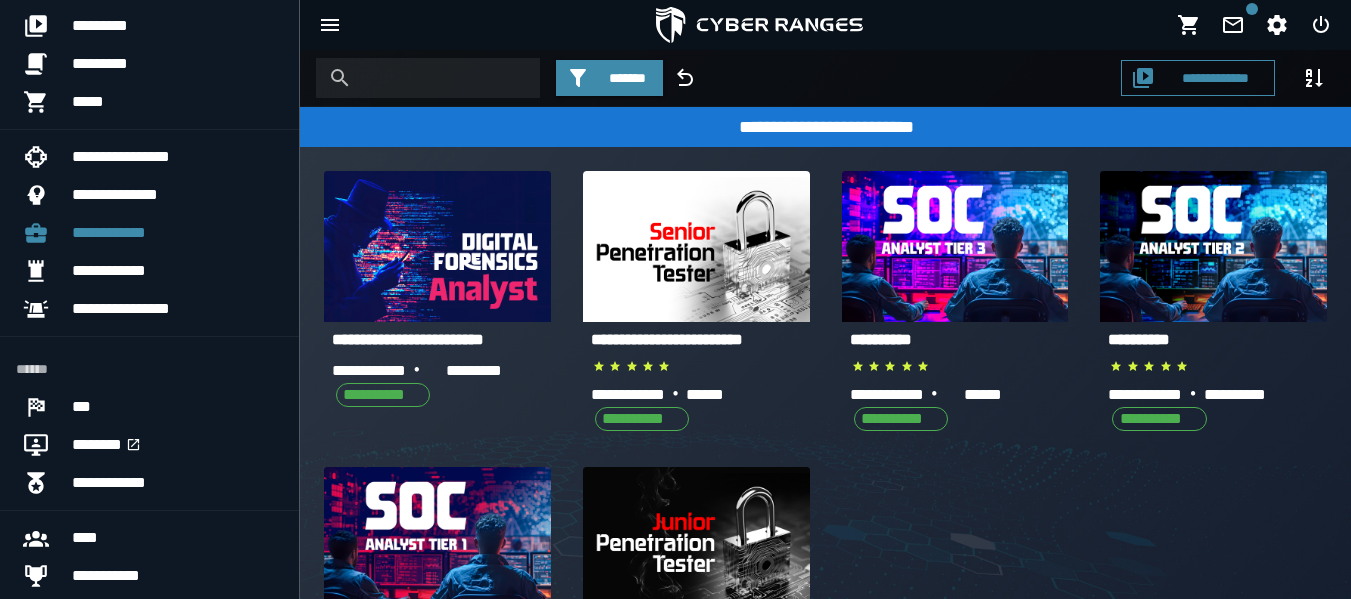 click on "**********" at bounding box center (826, 127) 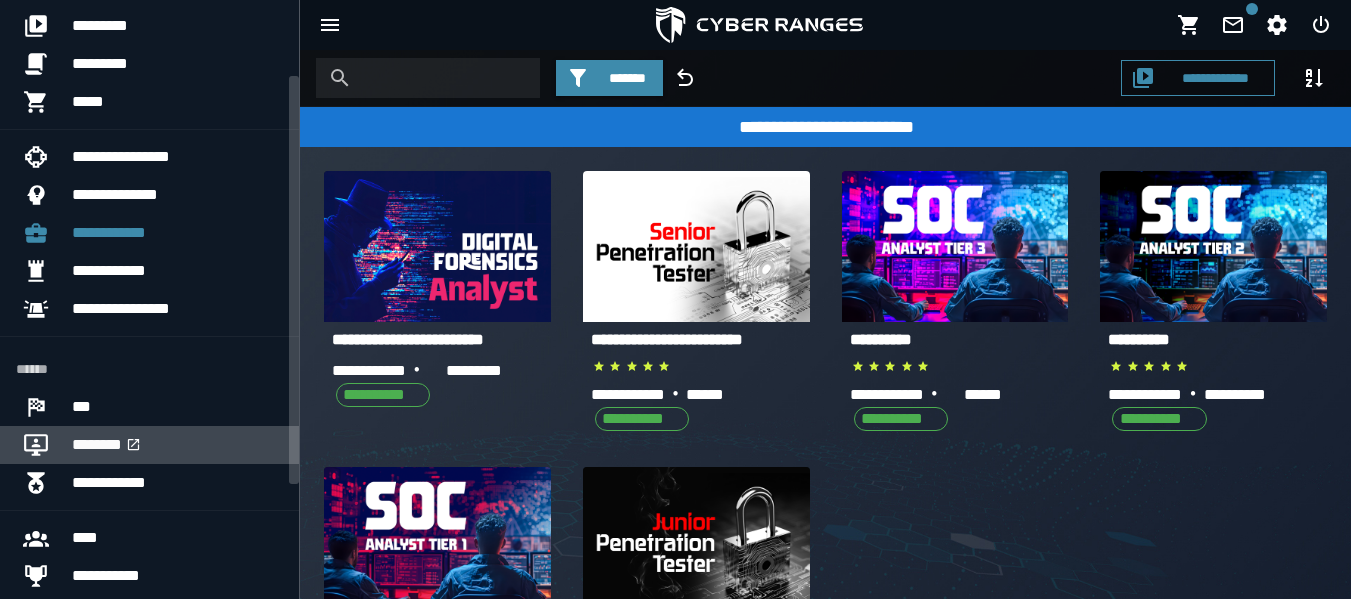 click on "********" at bounding box center [177, 445] 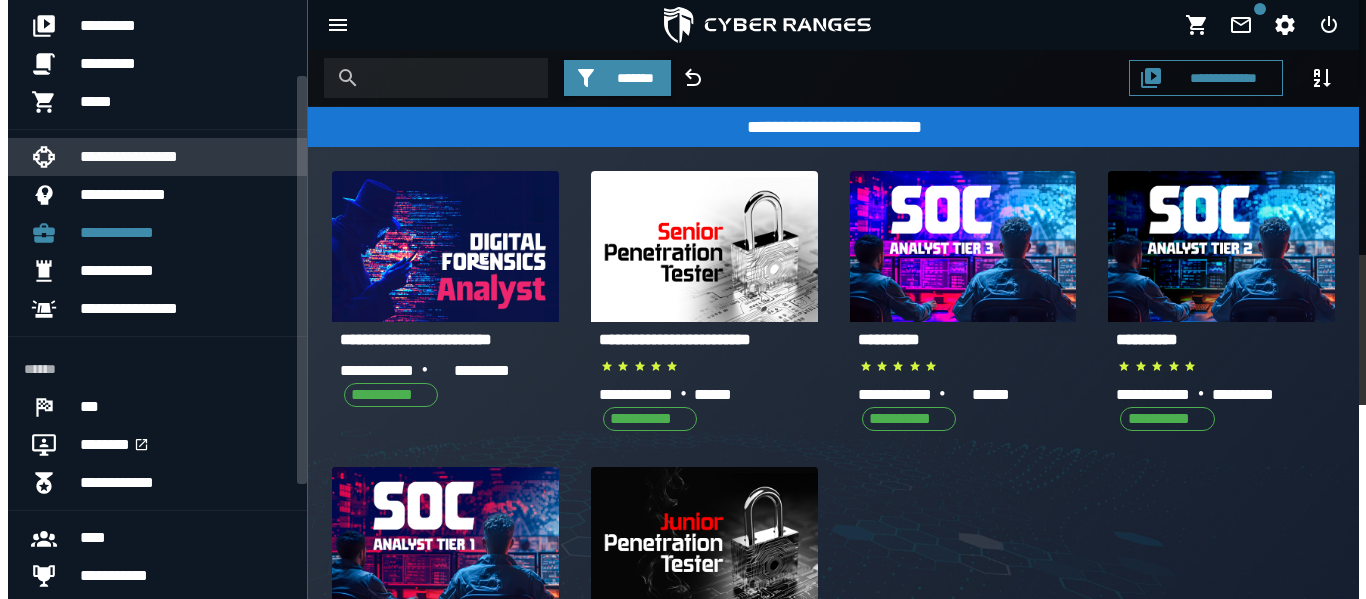 scroll, scrollTop: 0, scrollLeft: 0, axis: both 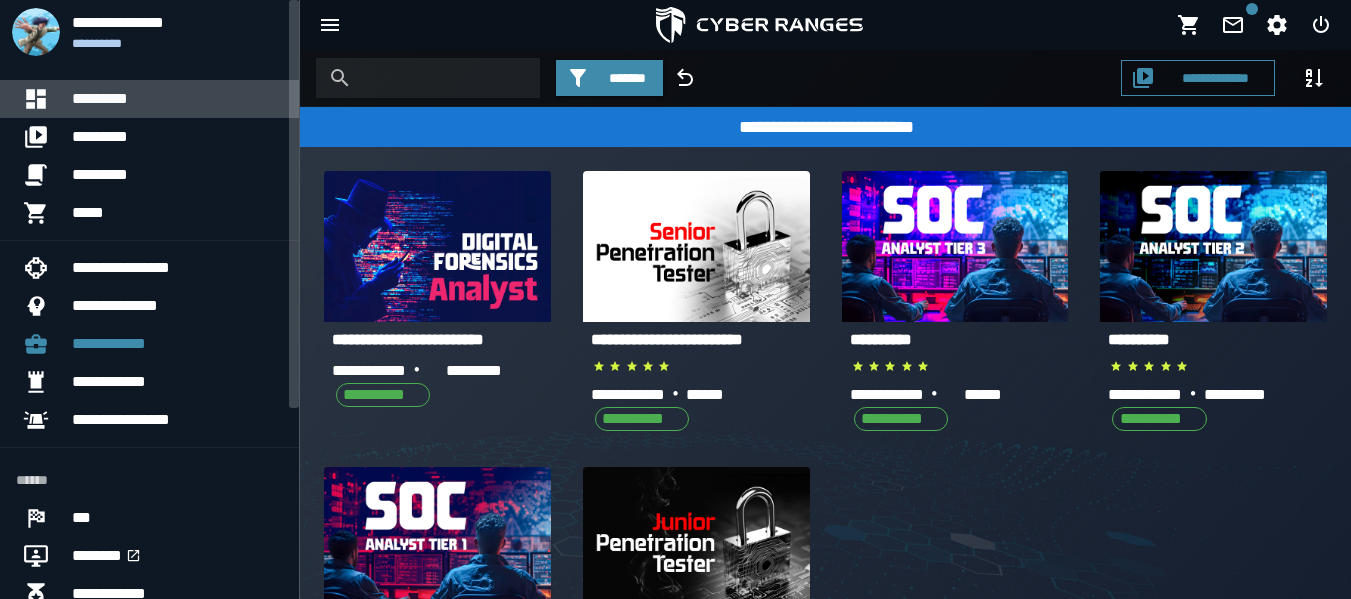 click on "*********" at bounding box center (177, 99) 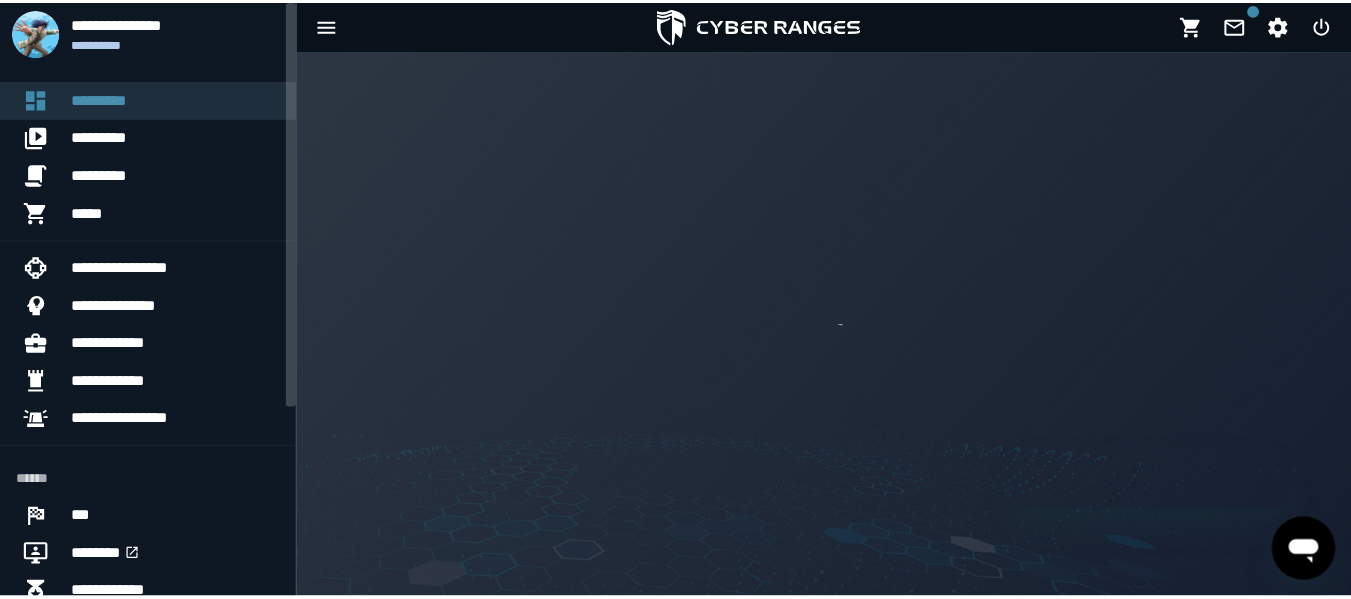 scroll, scrollTop: 0, scrollLeft: 0, axis: both 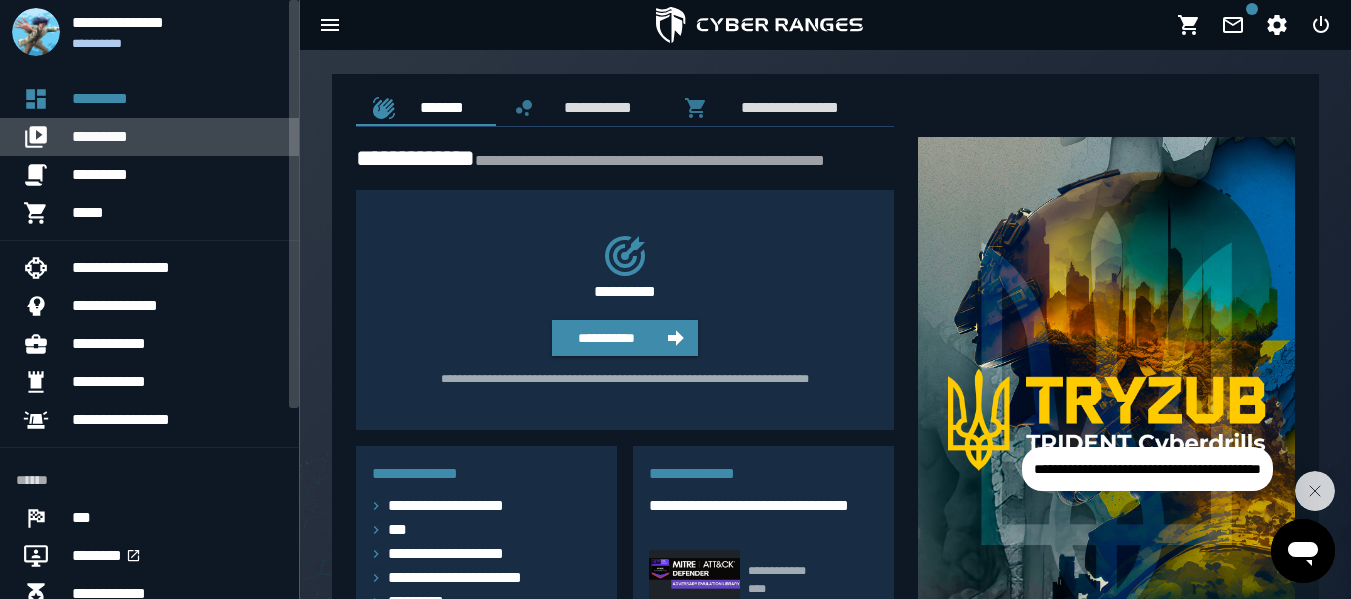 click on "*********" at bounding box center [177, 137] 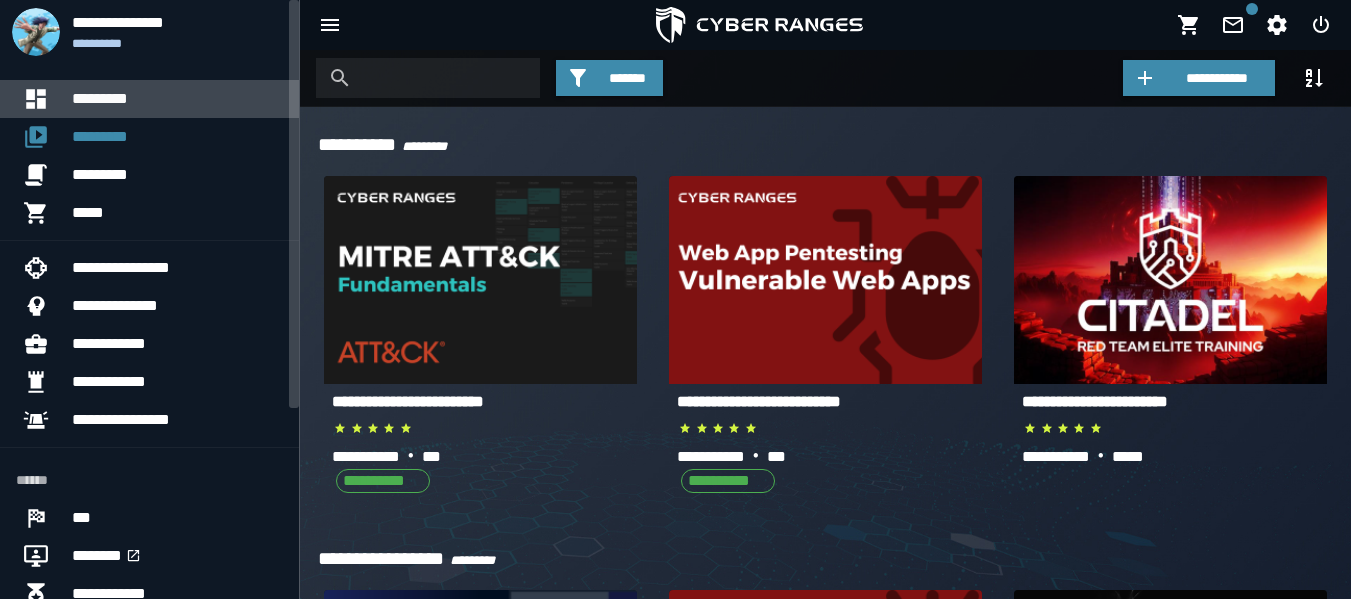 click on "*********" at bounding box center (177, 99) 